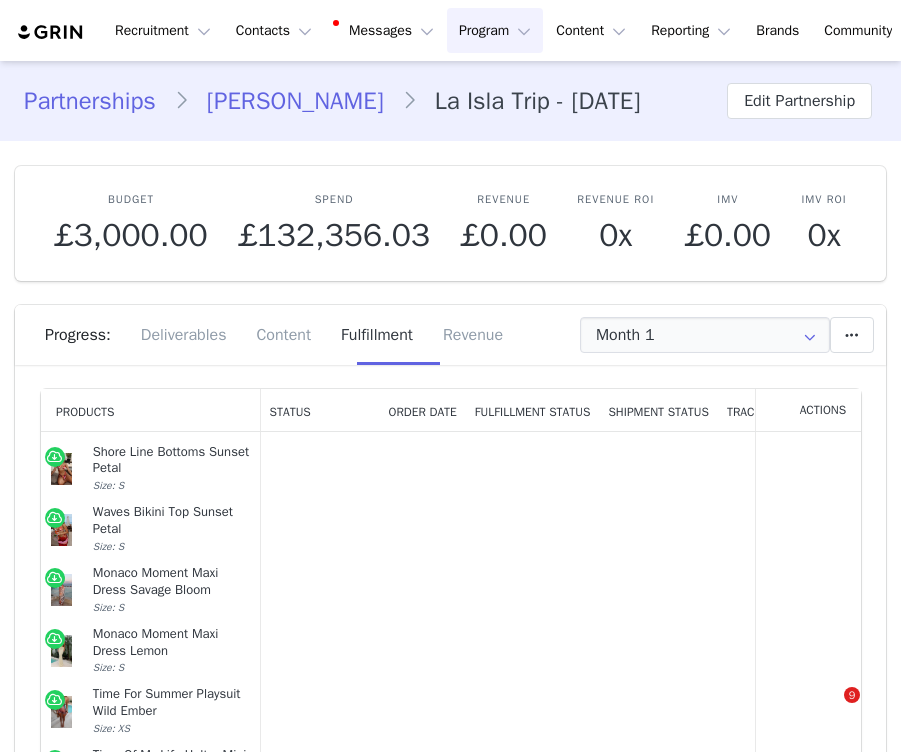 scroll, scrollTop: 0, scrollLeft: 0, axis: both 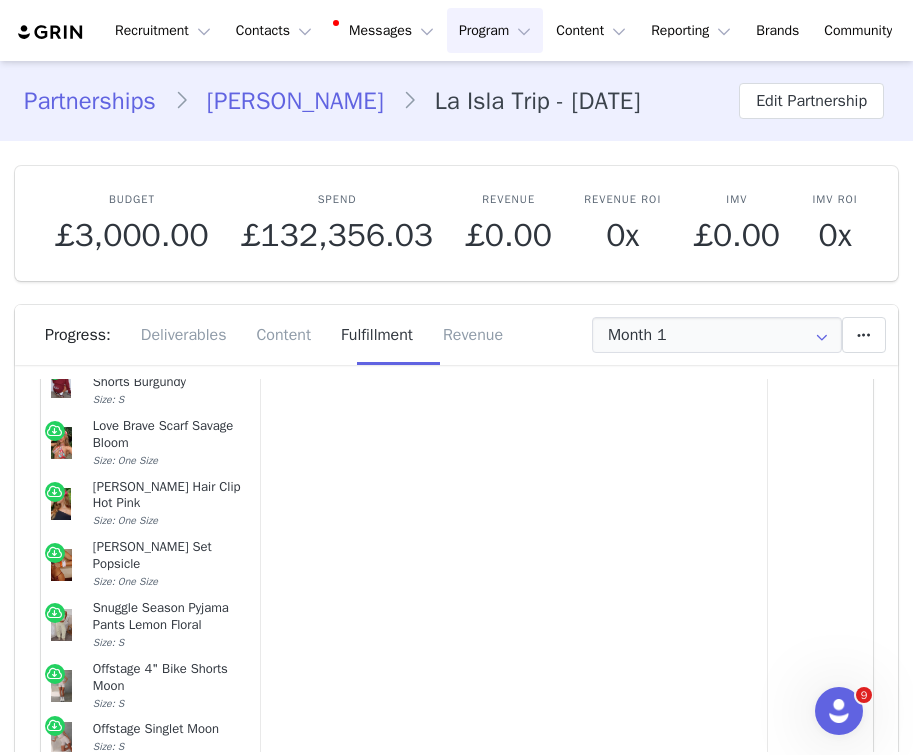 click on "[PERSON_NAME]" at bounding box center [295, 101] 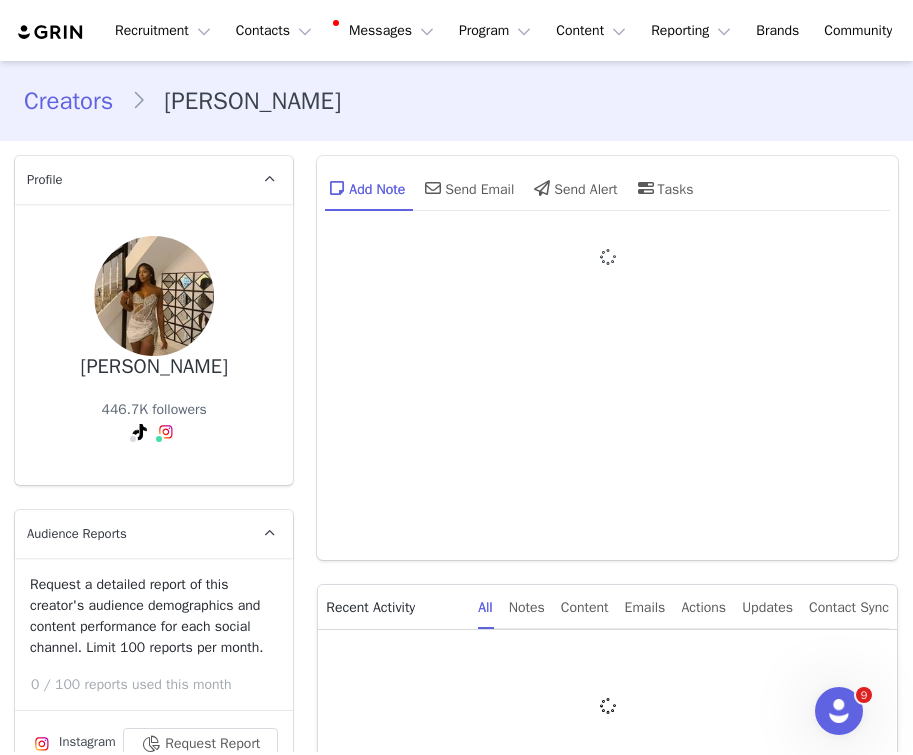type on "+44 ([GEOGRAPHIC_DATA])" 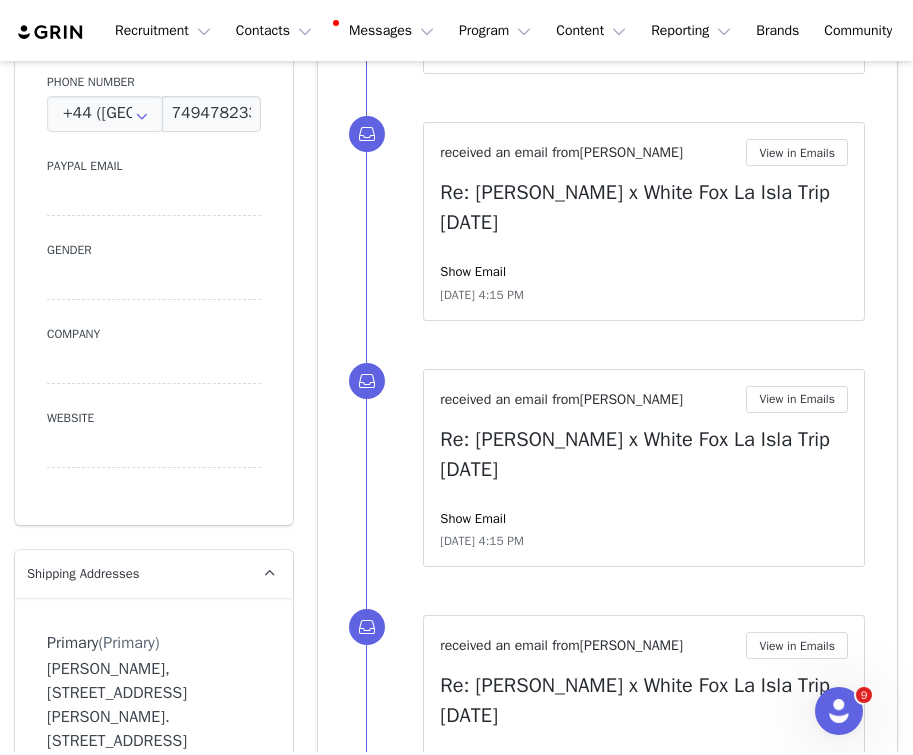 scroll, scrollTop: 1767, scrollLeft: 0, axis: vertical 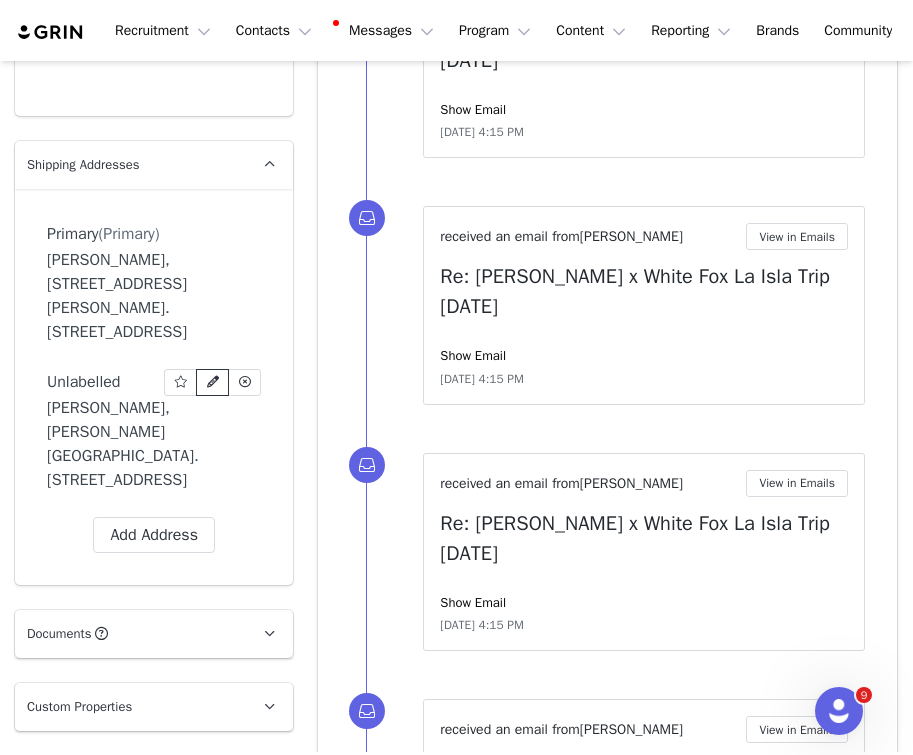 click at bounding box center (213, 382) 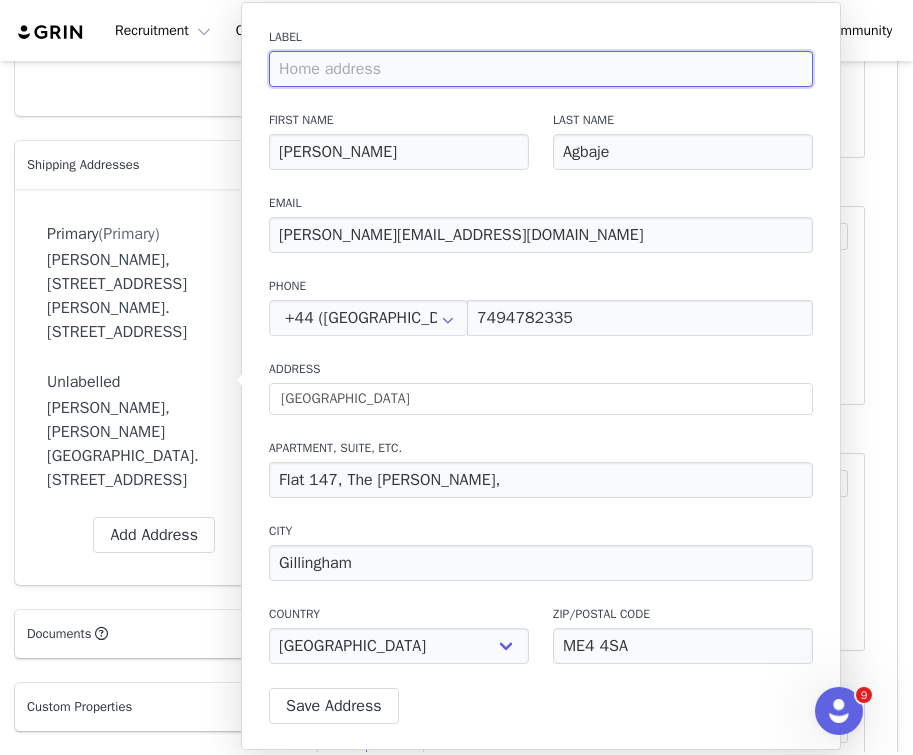 click at bounding box center (541, 69) 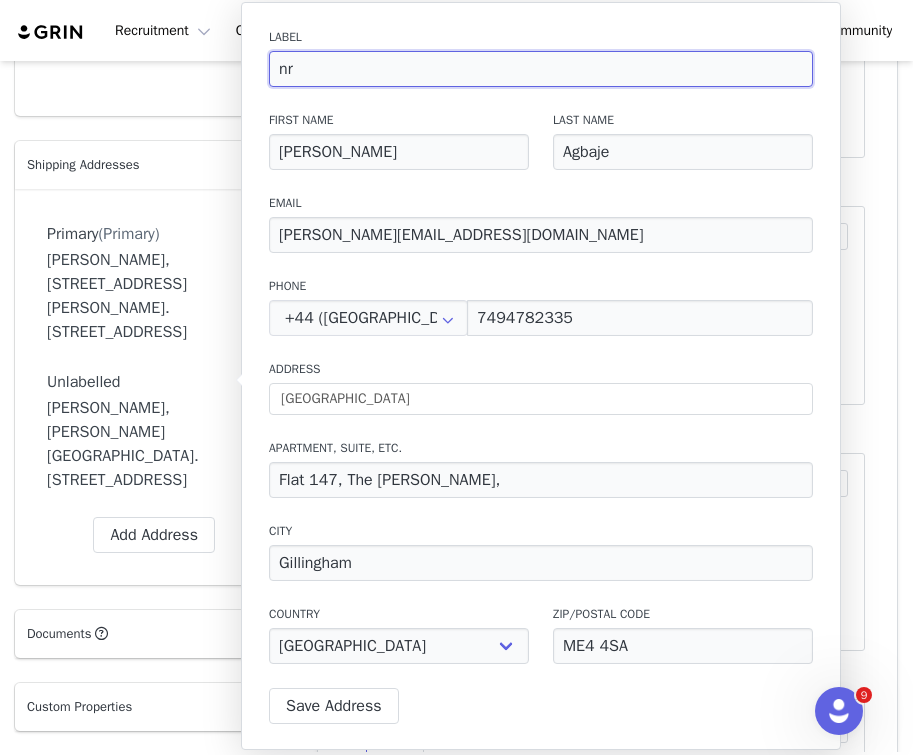 type on "n" 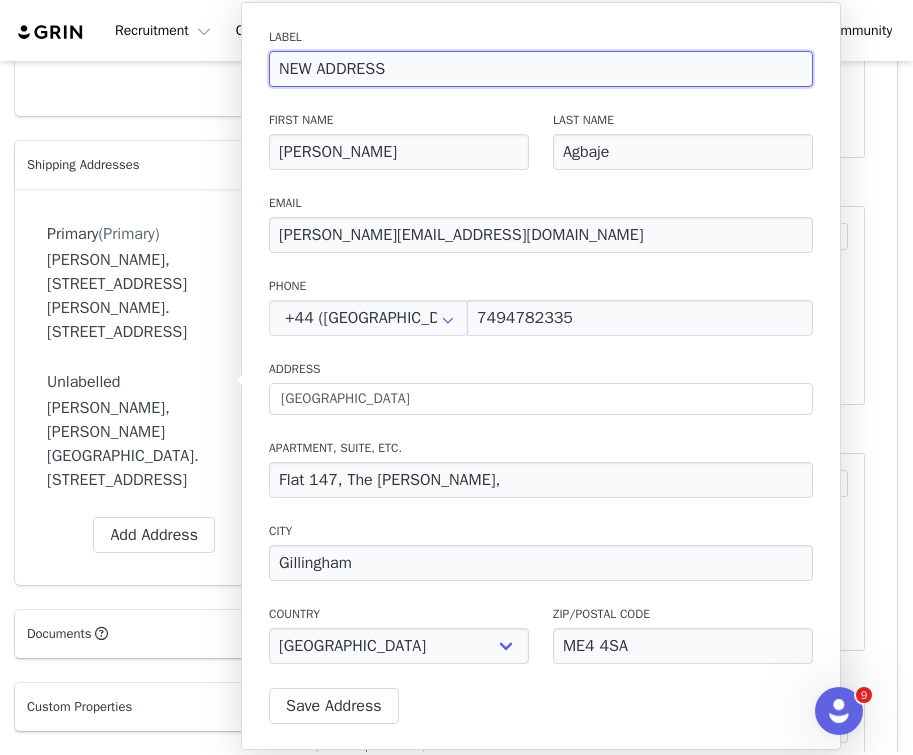 type on "NEW ADDRESS" 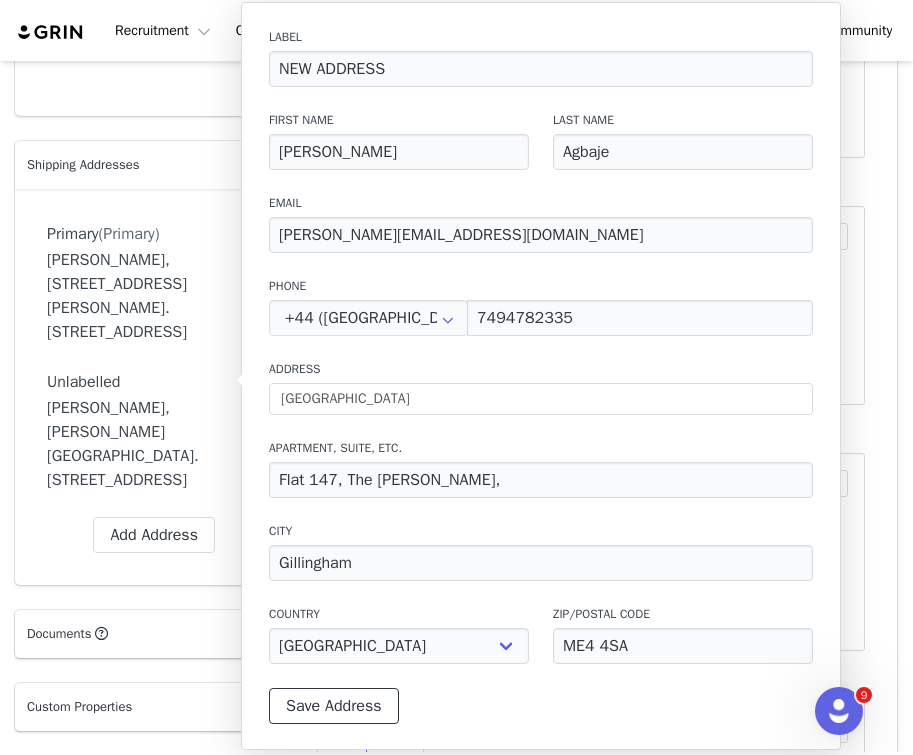 click on "Save Address" at bounding box center (334, 706) 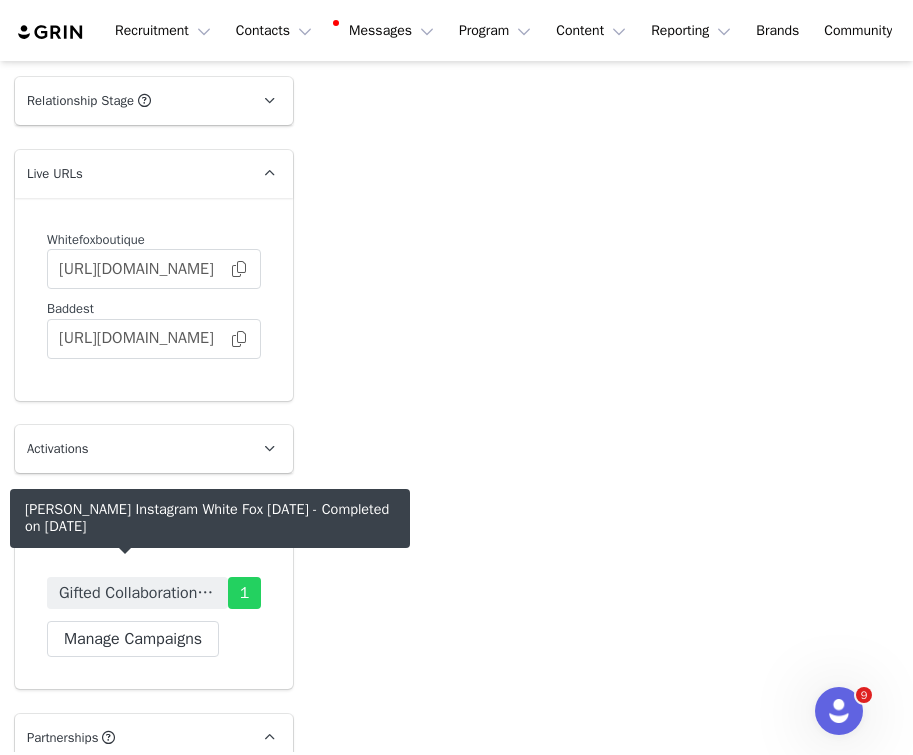 scroll, scrollTop: 3787, scrollLeft: 0, axis: vertical 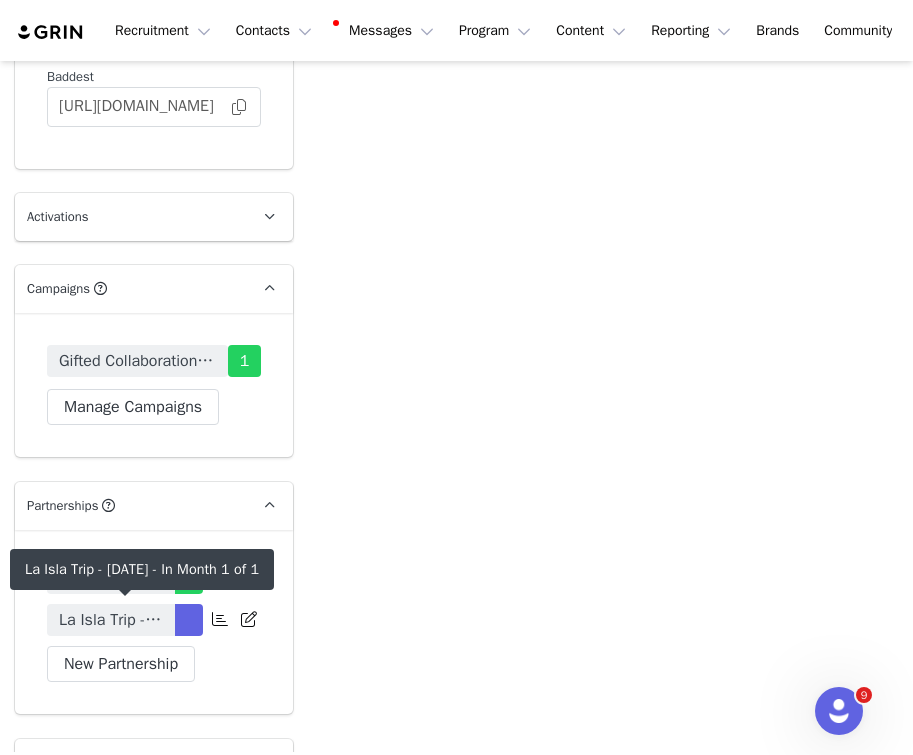 click on "La Isla Trip - [DATE]" at bounding box center (111, 620) 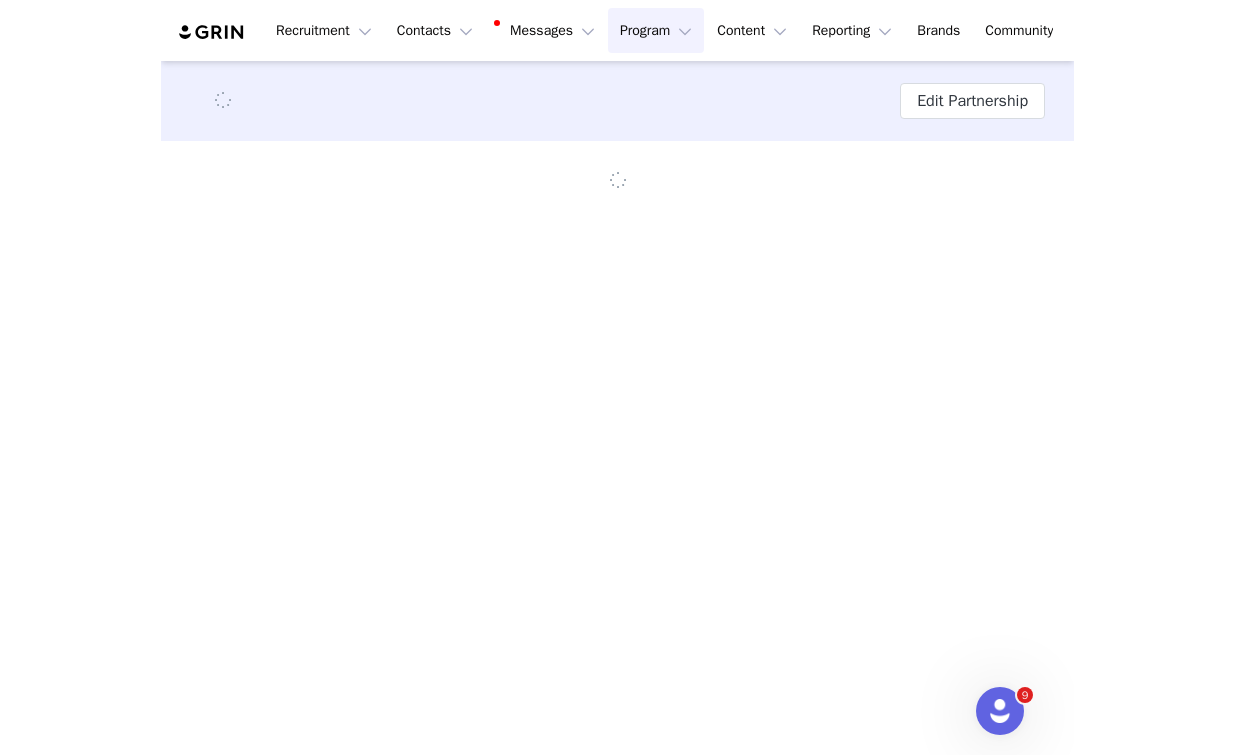 scroll, scrollTop: 0, scrollLeft: 0, axis: both 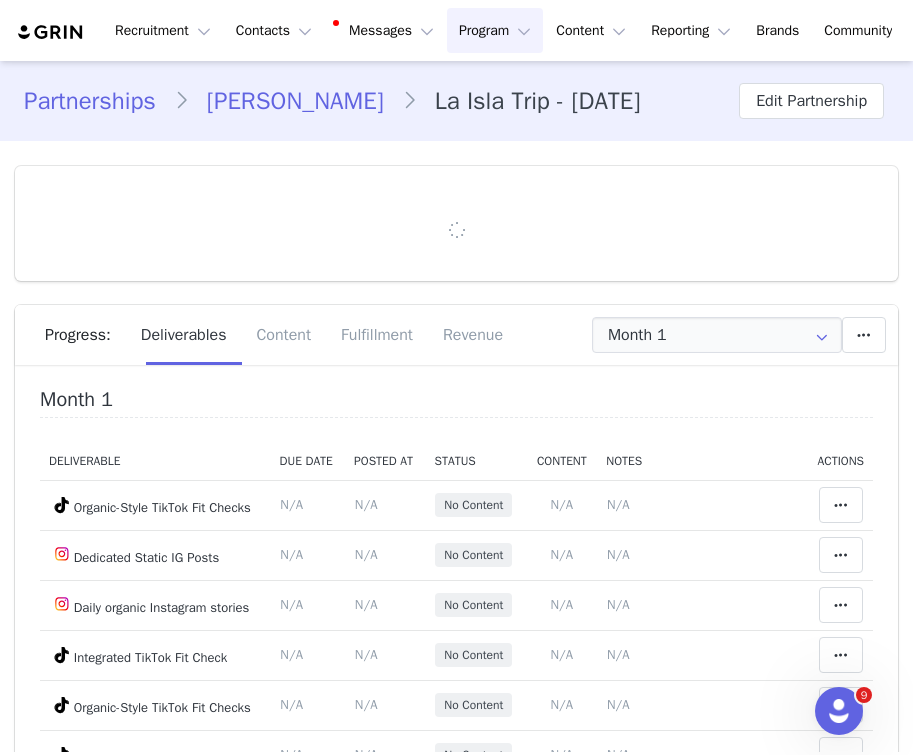 type on "+44 ([GEOGRAPHIC_DATA])" 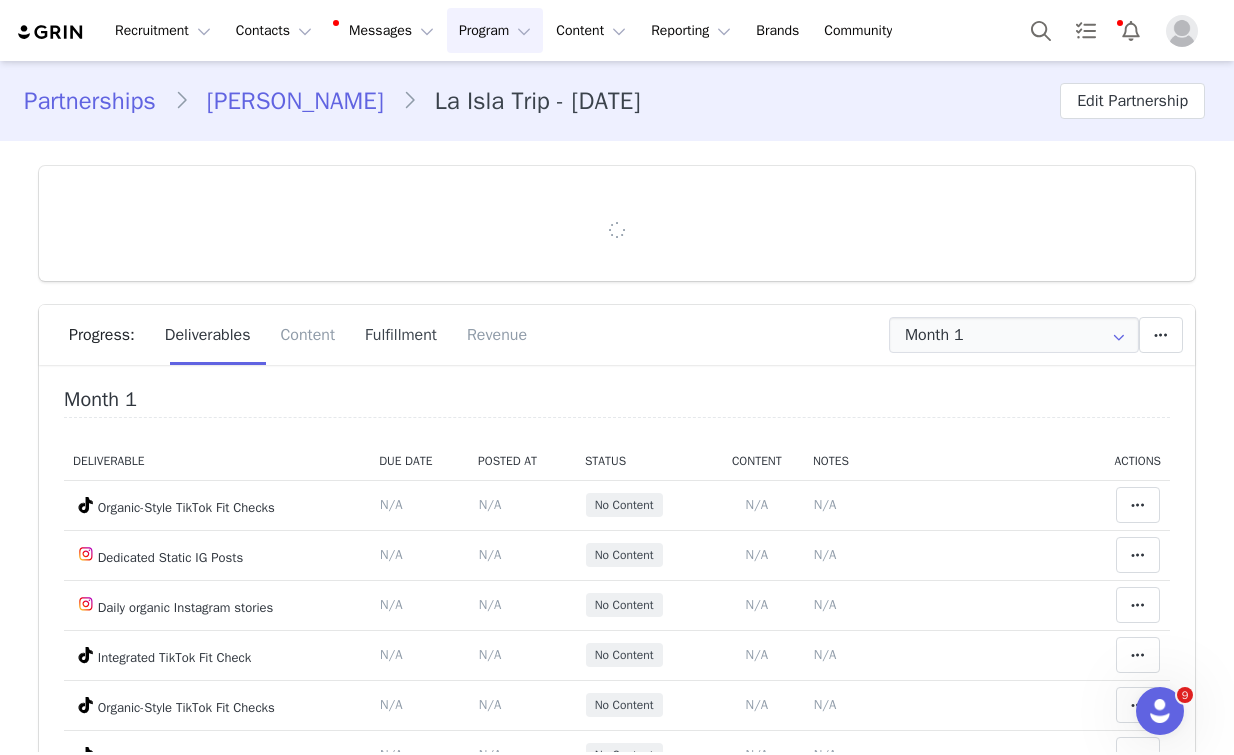 click on "Fulfillment" at bounding box center (401, 335) 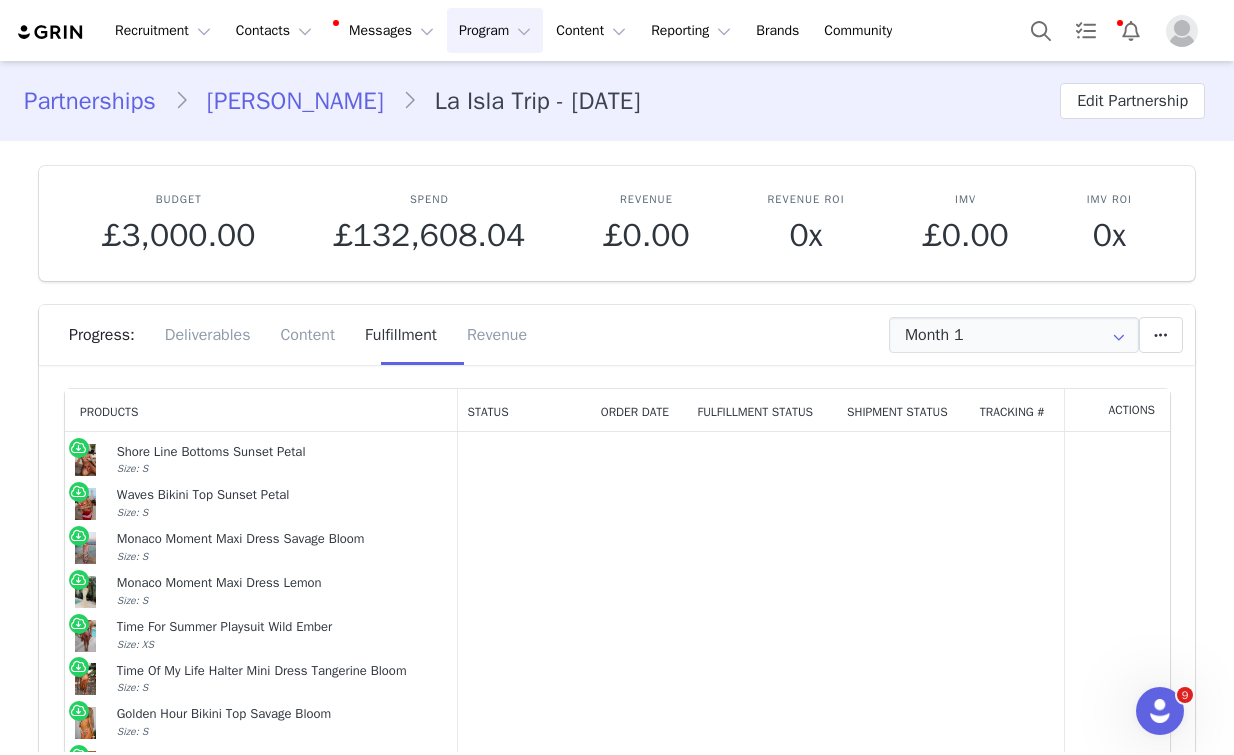 scroll, scrollTop: 0, scrollLeft: 0, axis: both 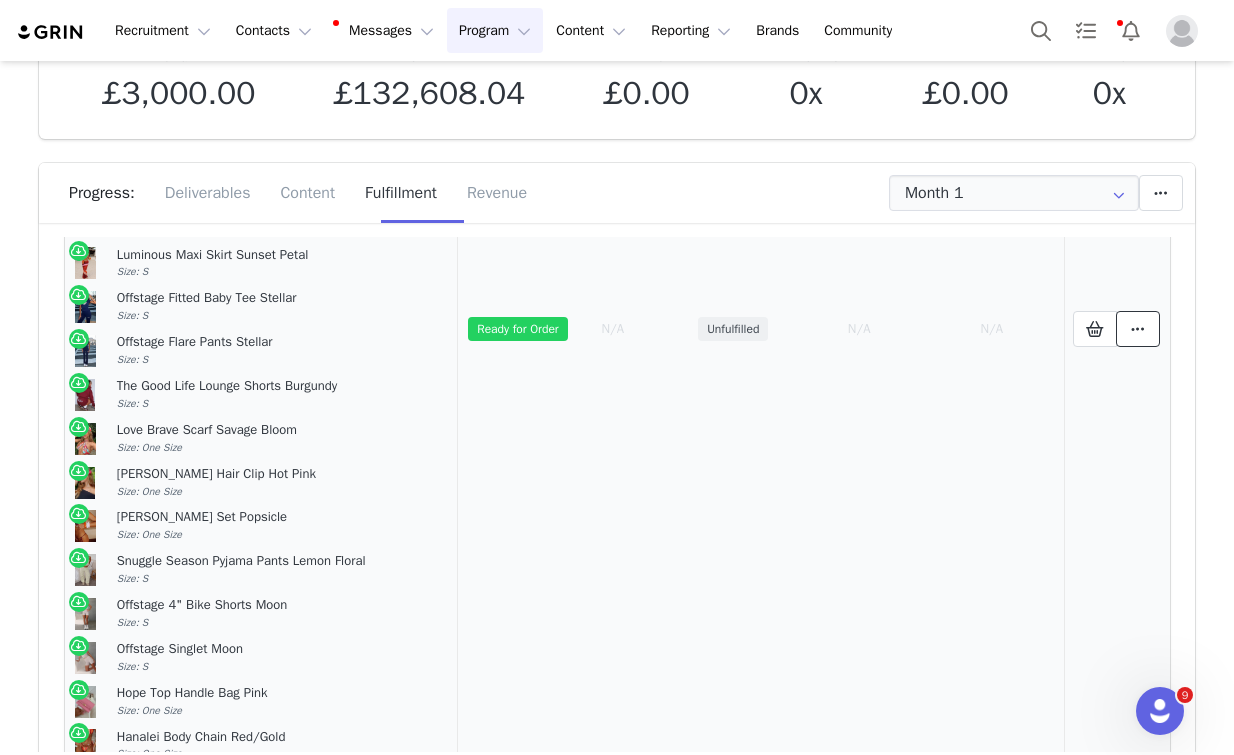click at bounding box center (1138, 329) 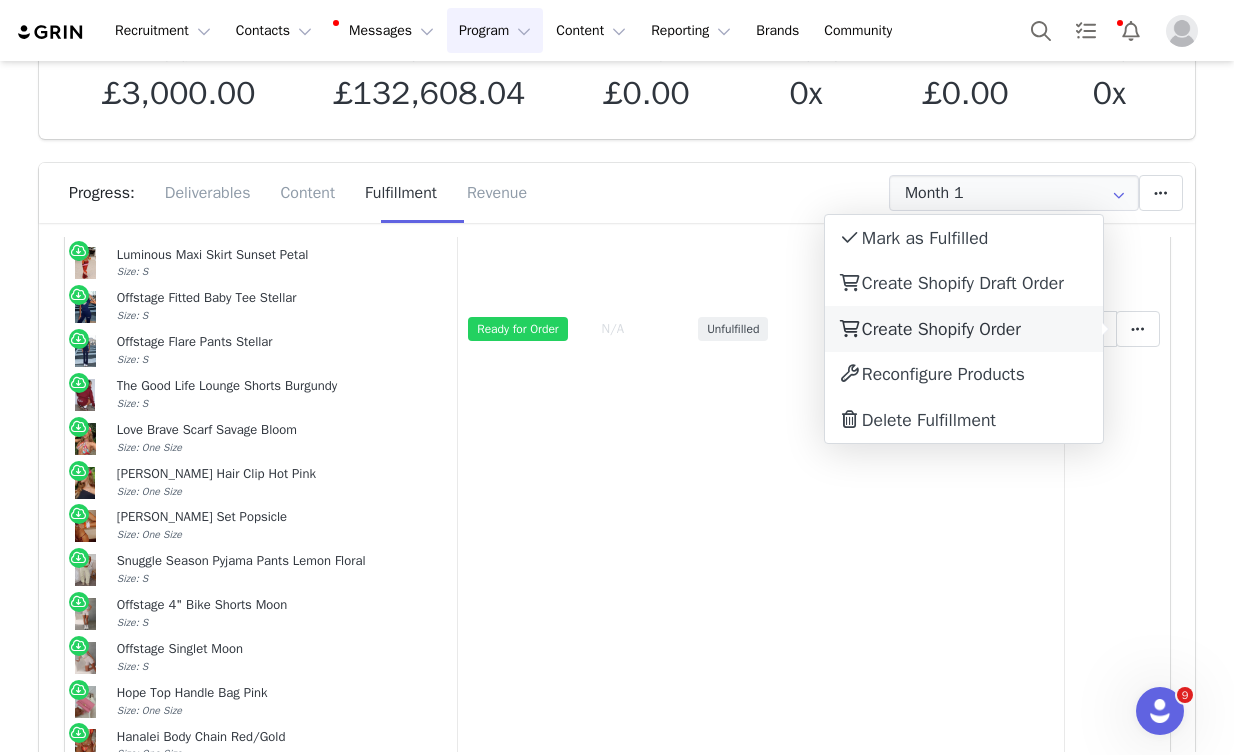 click on "Create Shopify Order" at bounding box center (941, 329) 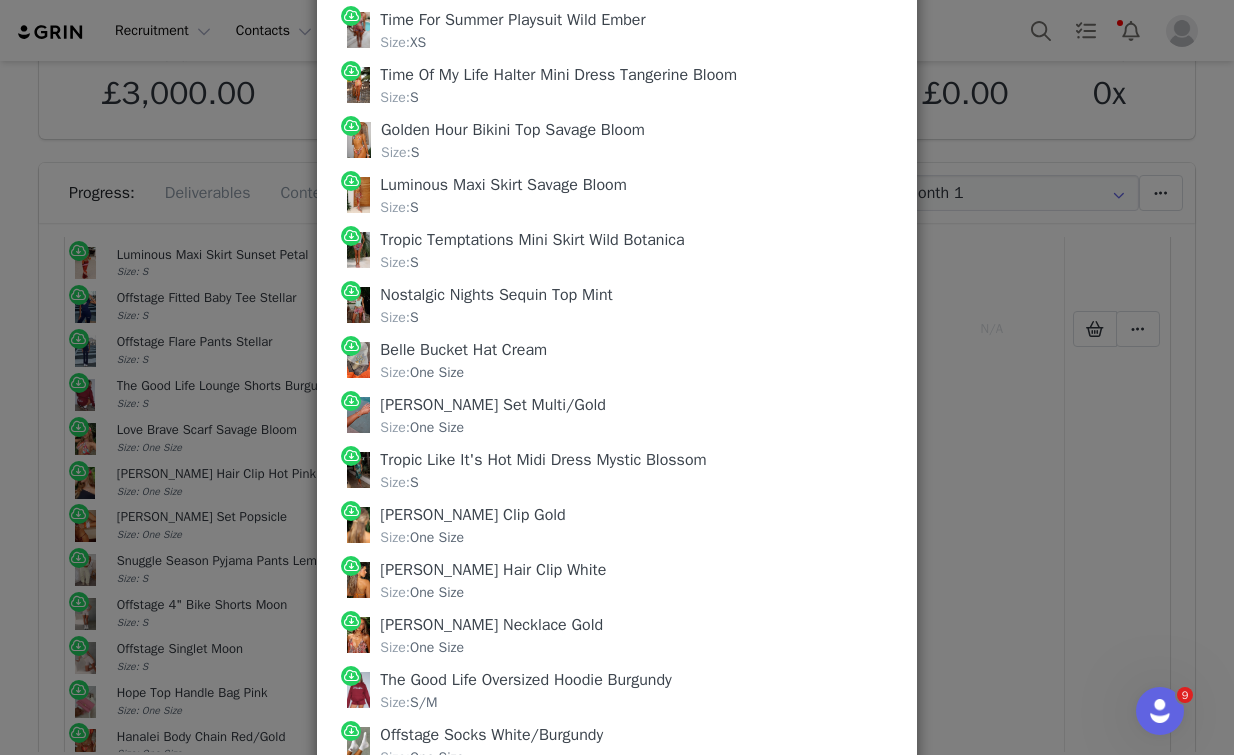 scroll, scrollTop: 0, scrollLeft: 0, axis: both 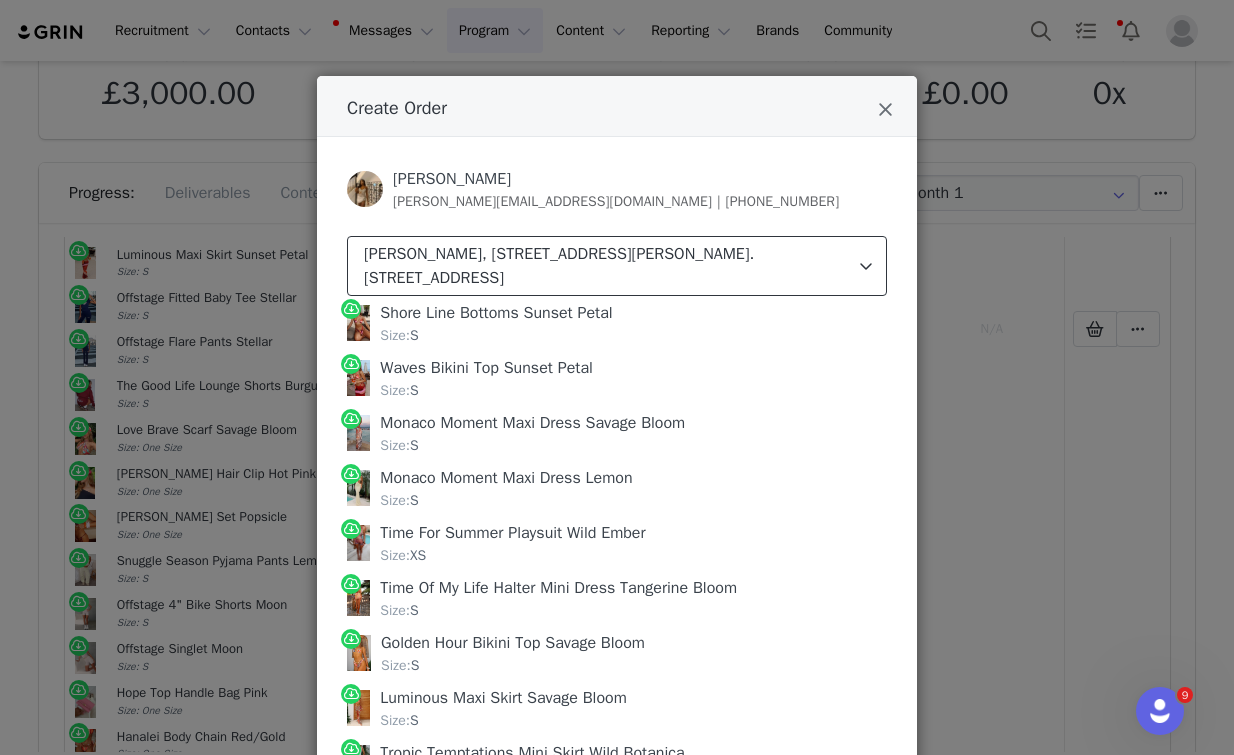 click on "[PERSON_NAME], [STREET_ADDRESS][PERSON_NAME]. [STREET_ADDRESS]" at bounding box center (608, 266) 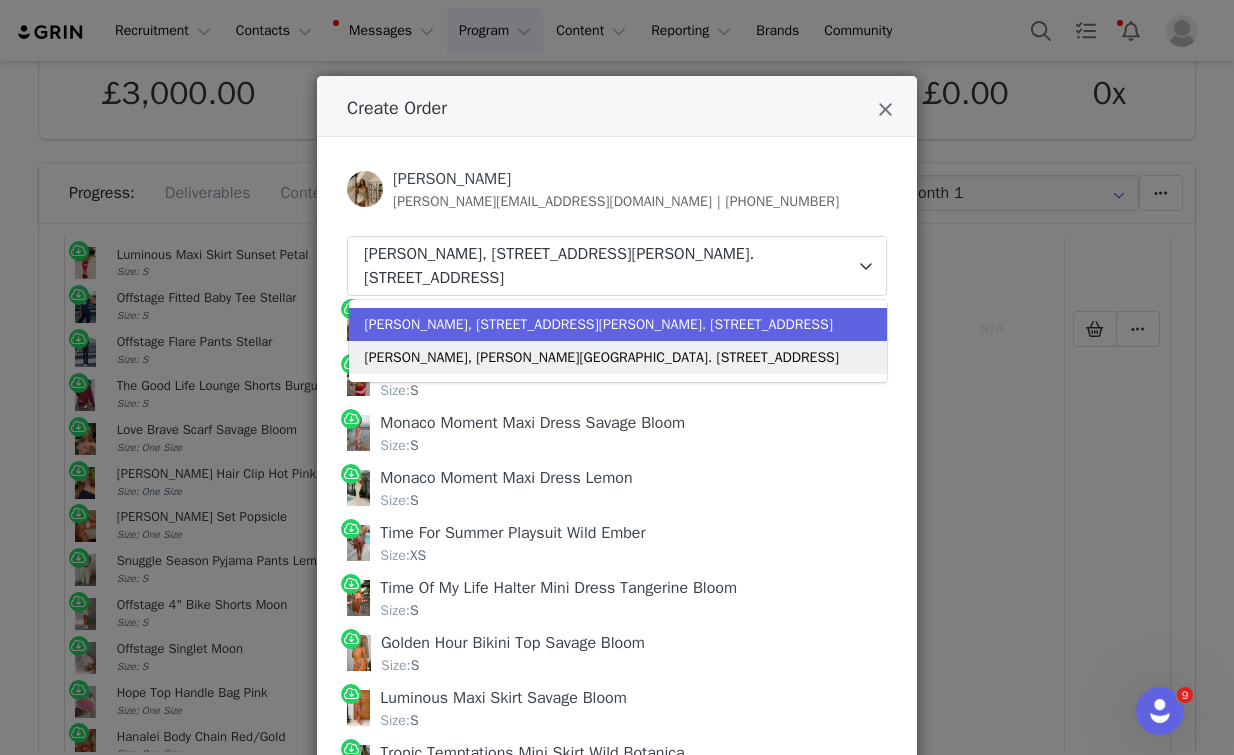 click on "[PERSON_NAME], [PERSON_NAME][GEOGRAPHIC_DATA]. [STREET_ADDRESS]" at bounding box center (602, 357) 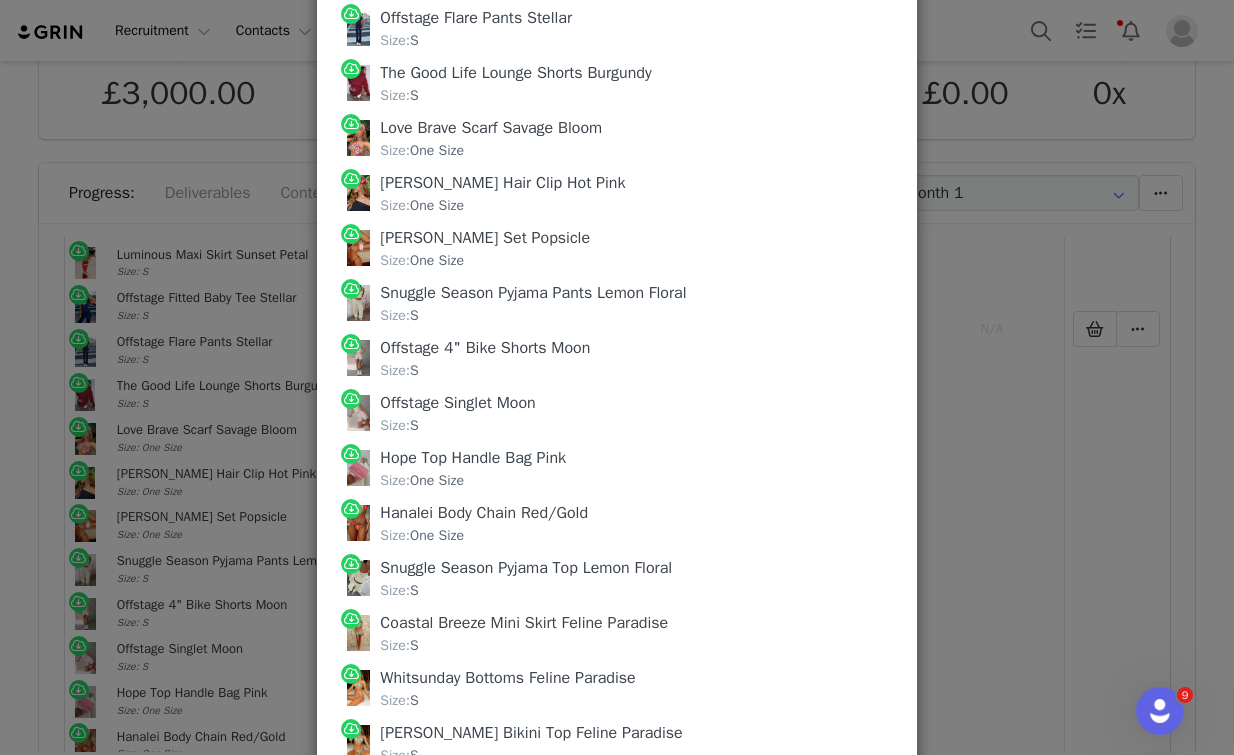 scroll, scrollTop: 2222, scrollLeft: 0, axis: vertical 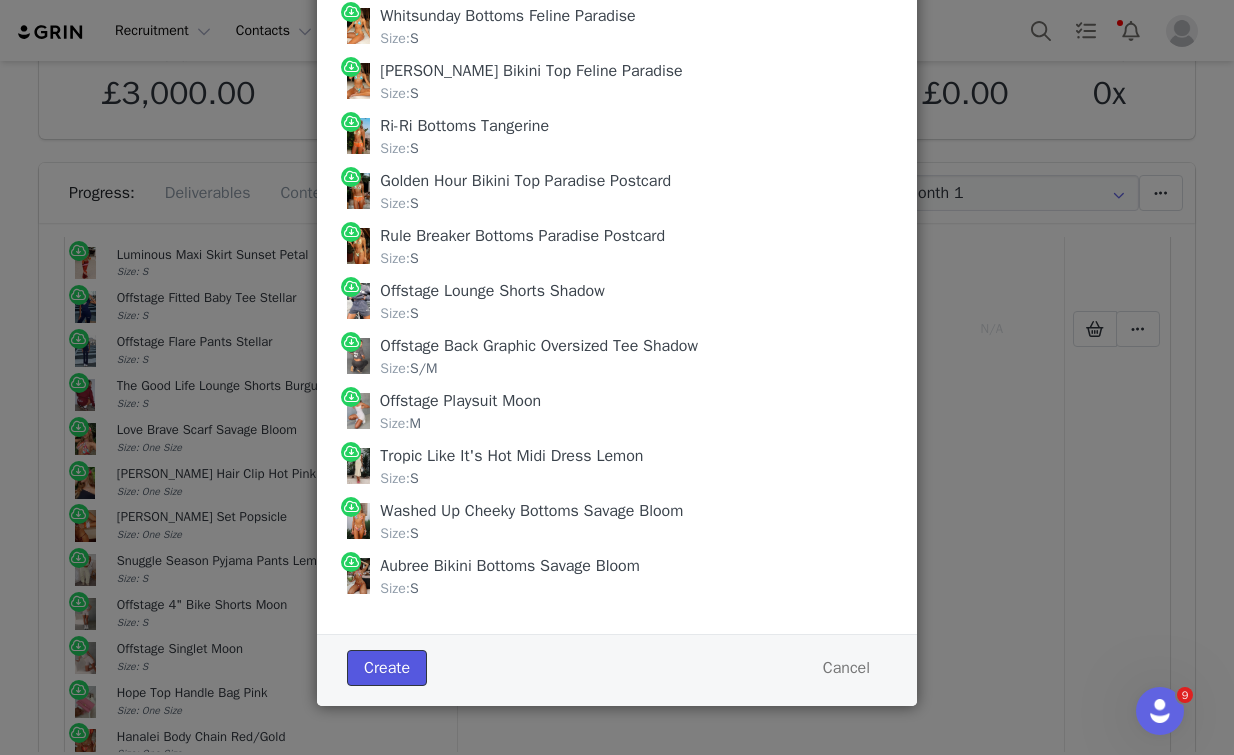 click on "Create" at bounding box center [387, 668] 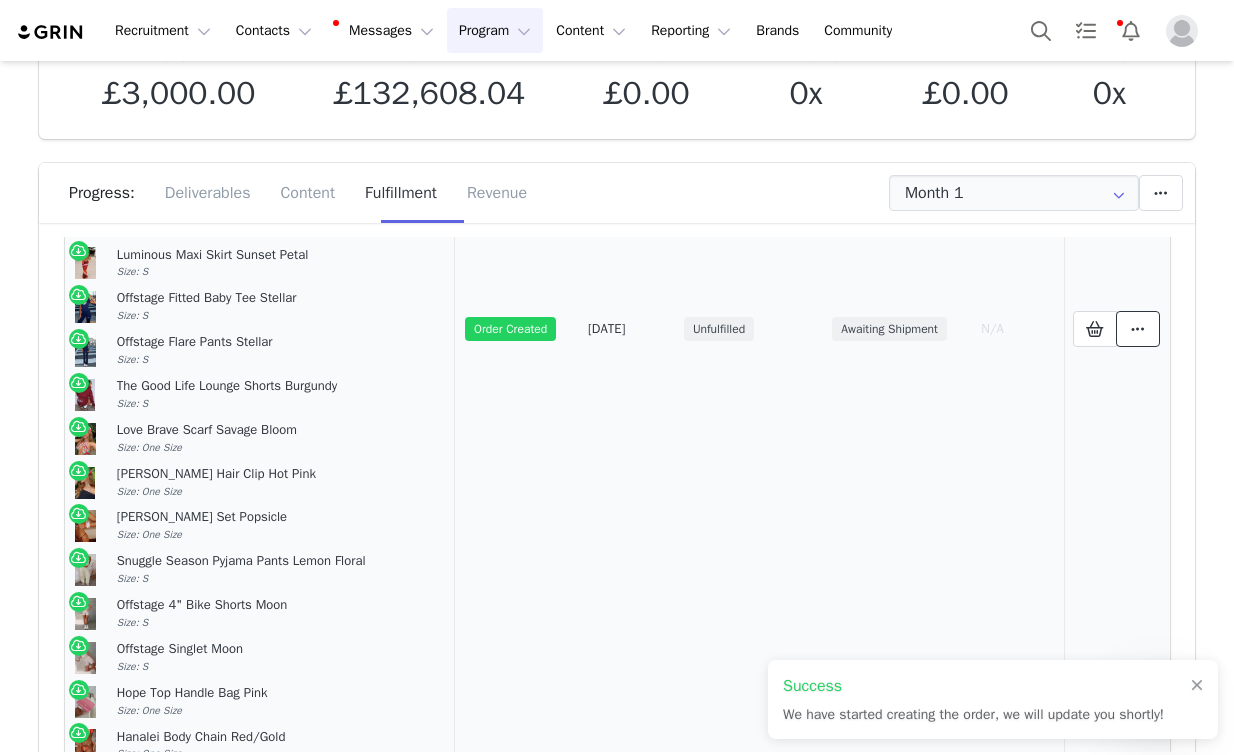 click at bounding box center (1138, 329) 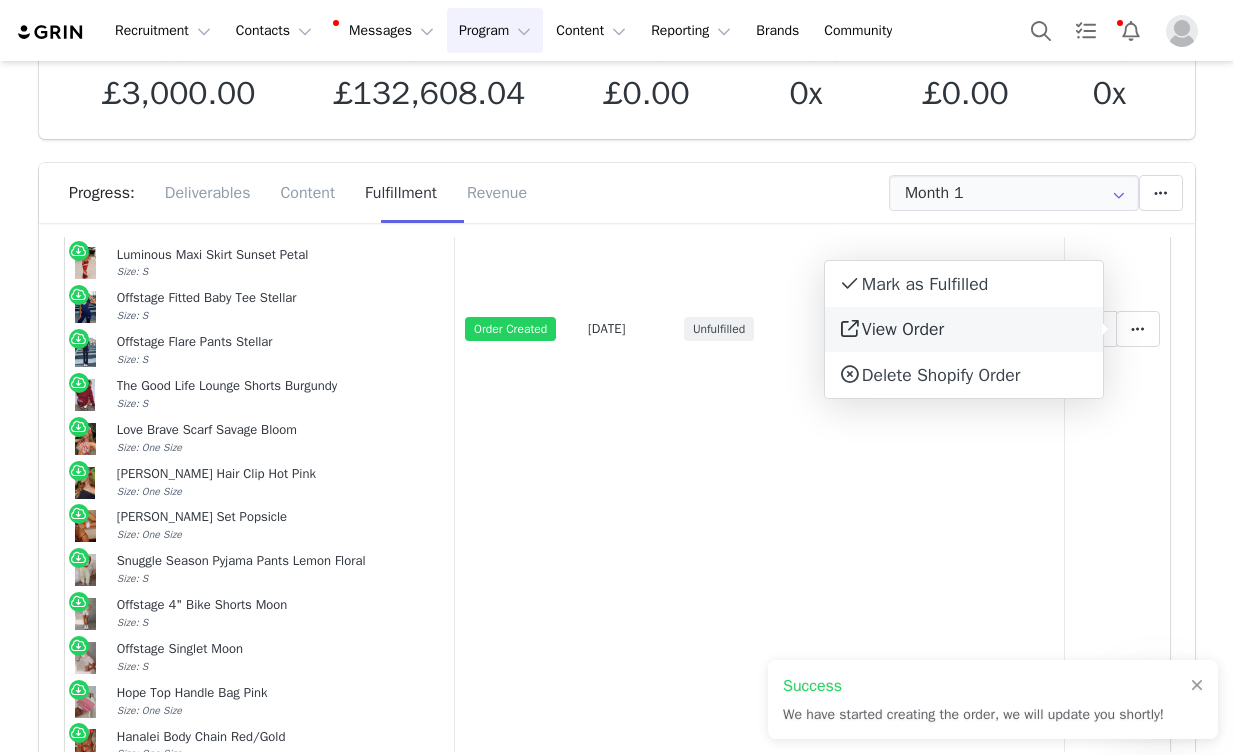 click on "View Order" at bounding box center [964, 330] 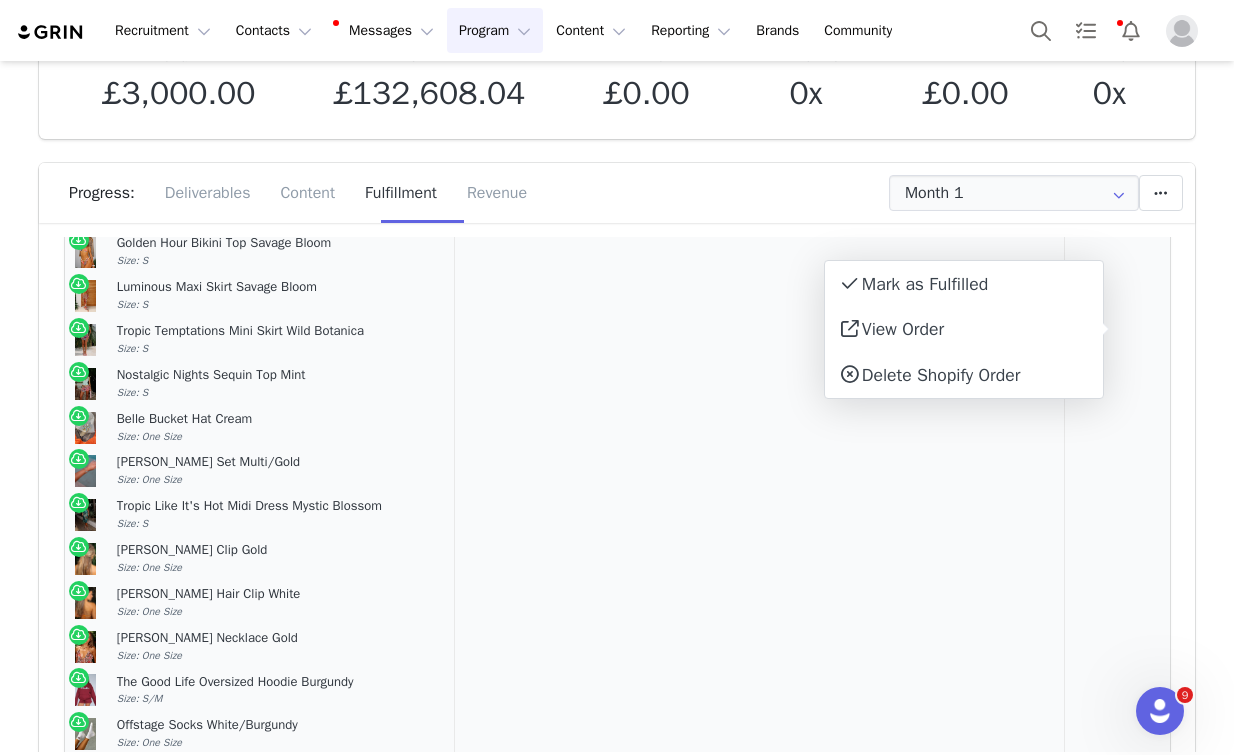 scroll, scrollTop: 0, scrollLeft: 0, axis: both 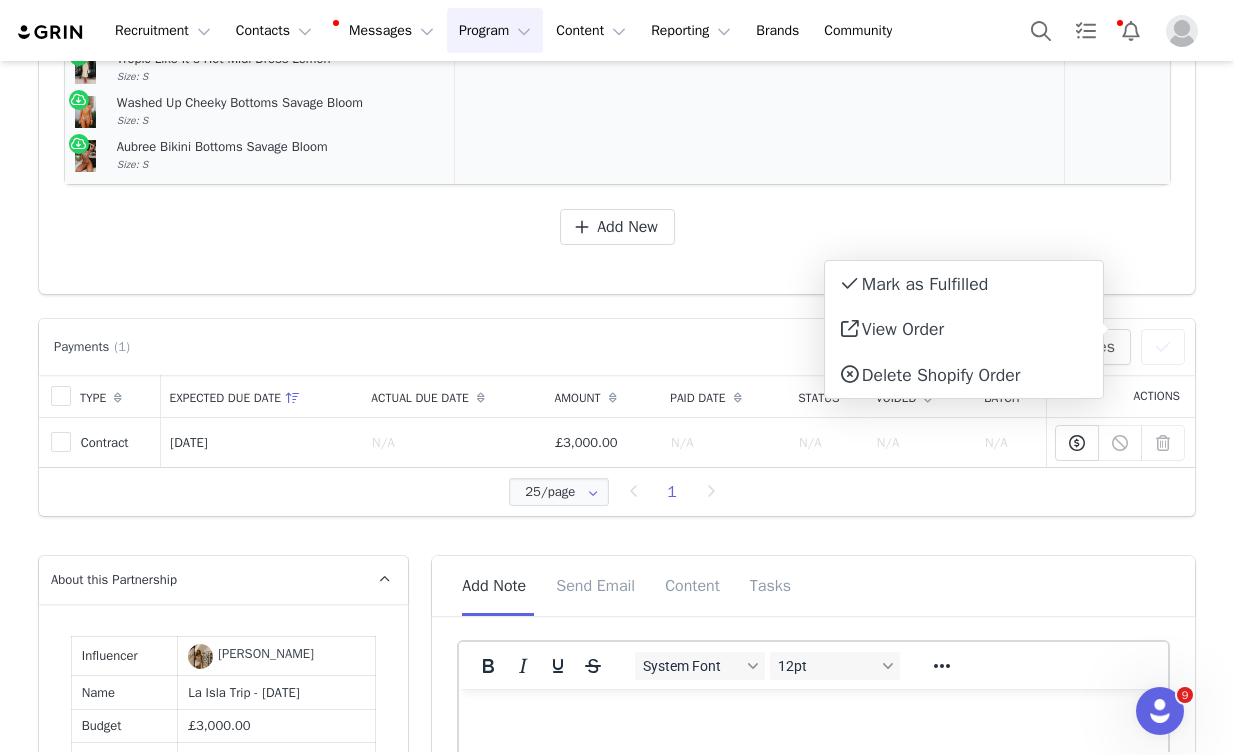drag, startPoint x: 118, startPoint y: 257, endPoint x: 238, endPoint y: 168, distance: 149.40215 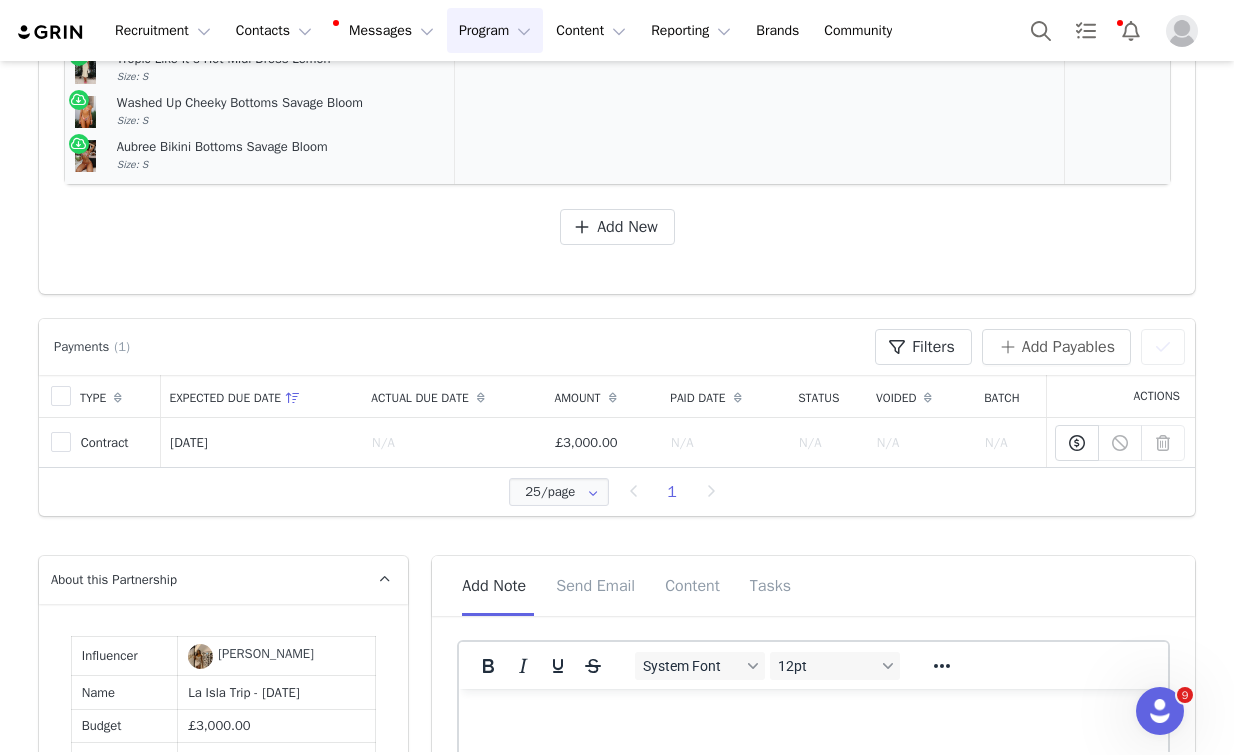 copy on "Lorem Ipsu Dolorsi Ametco Adipi  Elit: S  Doeiu Tempor Inc Utlabo Etdol  Magn: A  Enimad Minimv Quis Nostr Exerci Ullam  Labo: N  Aliqui Exeaco Cons Duisa Irure  Inre: V  Veli Ess Cillum Fugiatnu Pari Excep  Sint: OC  Cupi No Pr Sunt Culpaq Offi Deser Mollitani Idest  Labo: P  Undeom Iste Natuse Vol Accusa Dolor  Laud: T  Remaperi Eaqu Ipsaq Abillo Inven  Veri: Q  Archit Beataevitae Dict Expli Nemo Enimipsa  Quia: V  Aspernatu Autodi Fugitc Mag Dolo  Eosr: S  Nesci Nequep Qui Dolor  Adip: Num Eius  Moditem Incidunt Mag Quaer/Etia  Minu: Sol Nobi  Eligen Opti Cu'n Imp Quop Facer Possim Assumen  Repe: T  Aut Quib Offi Debi  Reru: Nec Saep  Evenie Volu Repu Recus  Itaq: Ear Hict  Sapi Delectus Reic  Volu: Mai Alia  Per Dolo Aspe Repellatm Nostru Exercita  Ulla: C/S  Laborios Aliqu Commo/Consequa  Quid: Max Moll  Mole Haru Quide Rerum/Faci  Expe: Dis Naml  Tempor Cumsolu Nob Elige  Opti: C  Nihili Minusqu Maxi Place Facer  Poss: O  Loremips Dolo Sitam Consec Adipi  Elit: S  Doeiusmo Tempor Inci Utl Etdolor  Ma..." 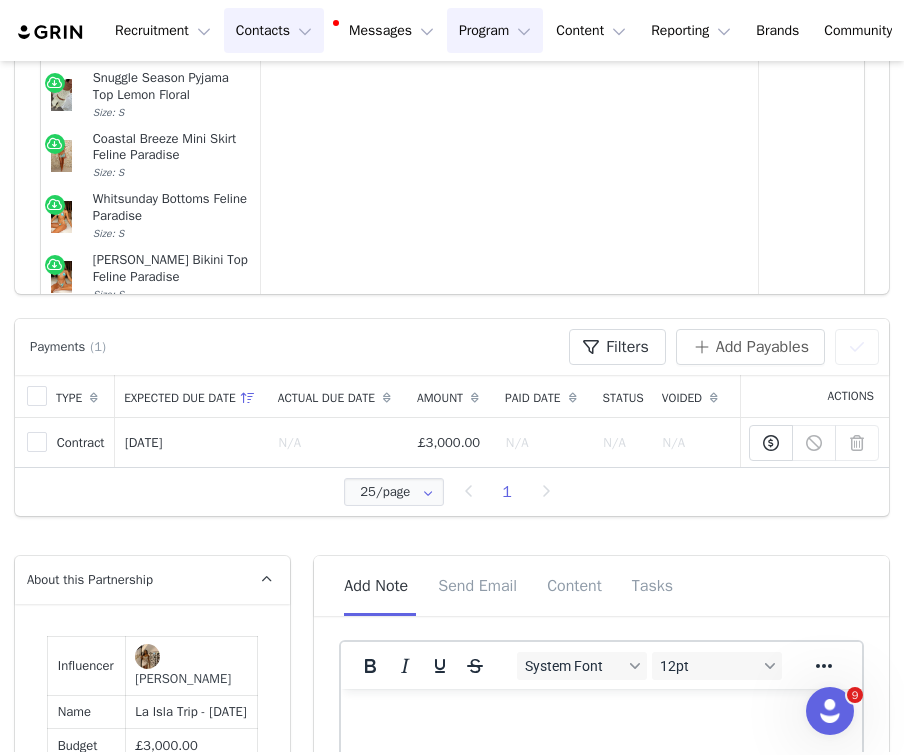 click on "Contacts Contacts" at bounding box center [274, 30] 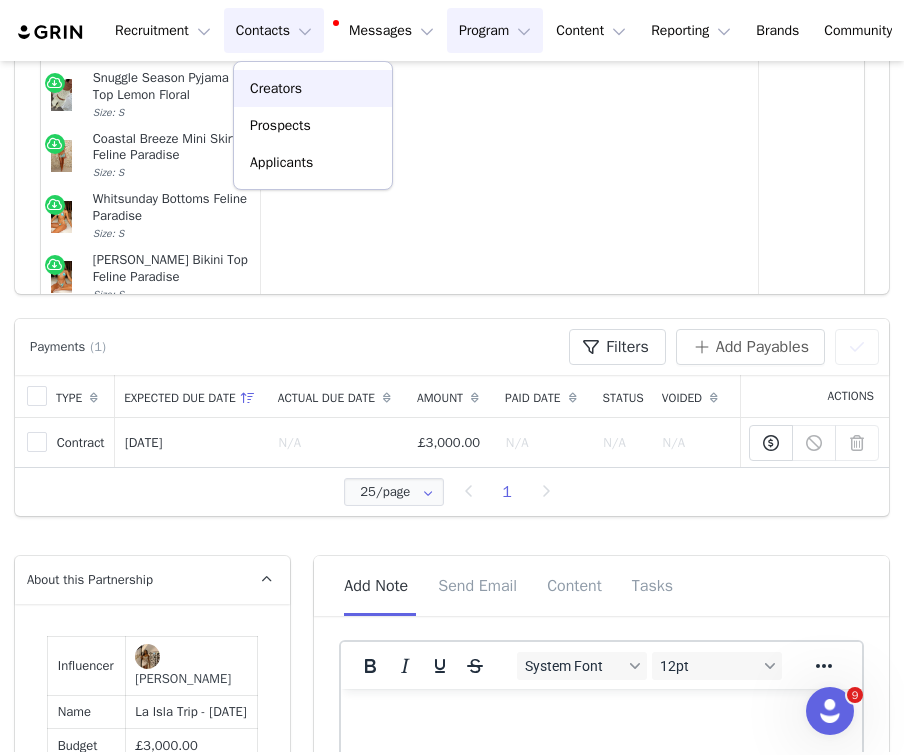 click on "Creators" at bounding box center [313, 88] 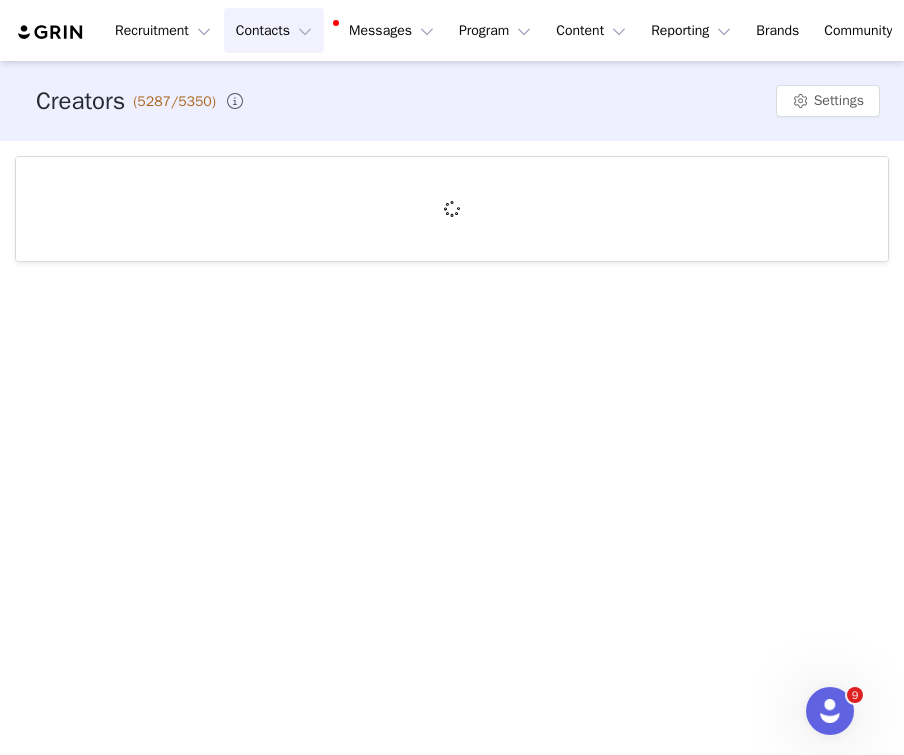 scroll, scrollTop: 0, scrollLeft: 0, axis: both 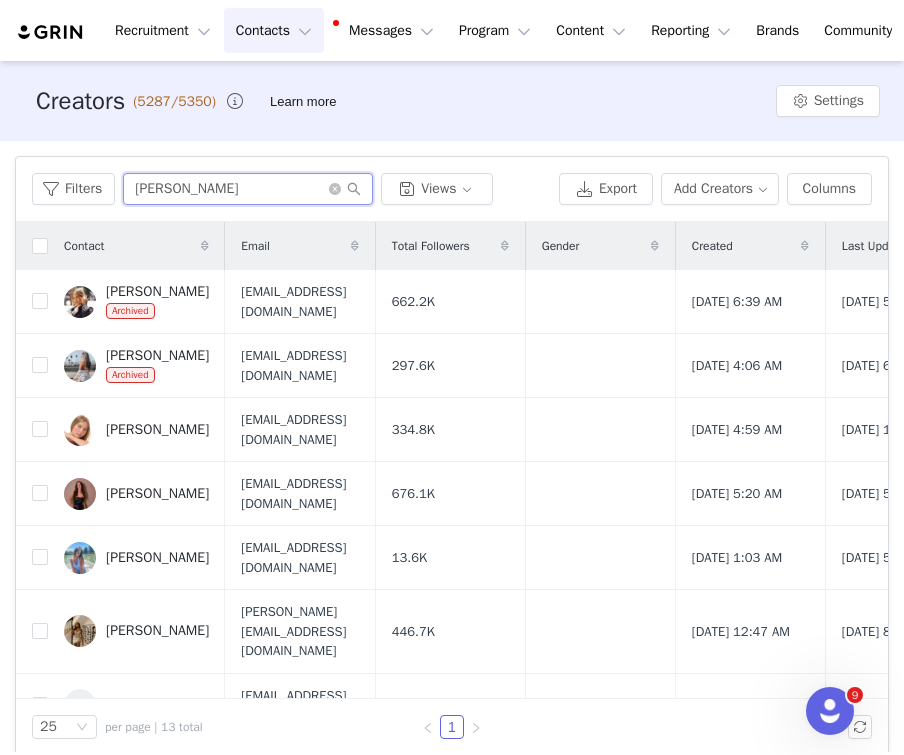 click on "[PERSON_NAME]" at bounding box center [248, 189] 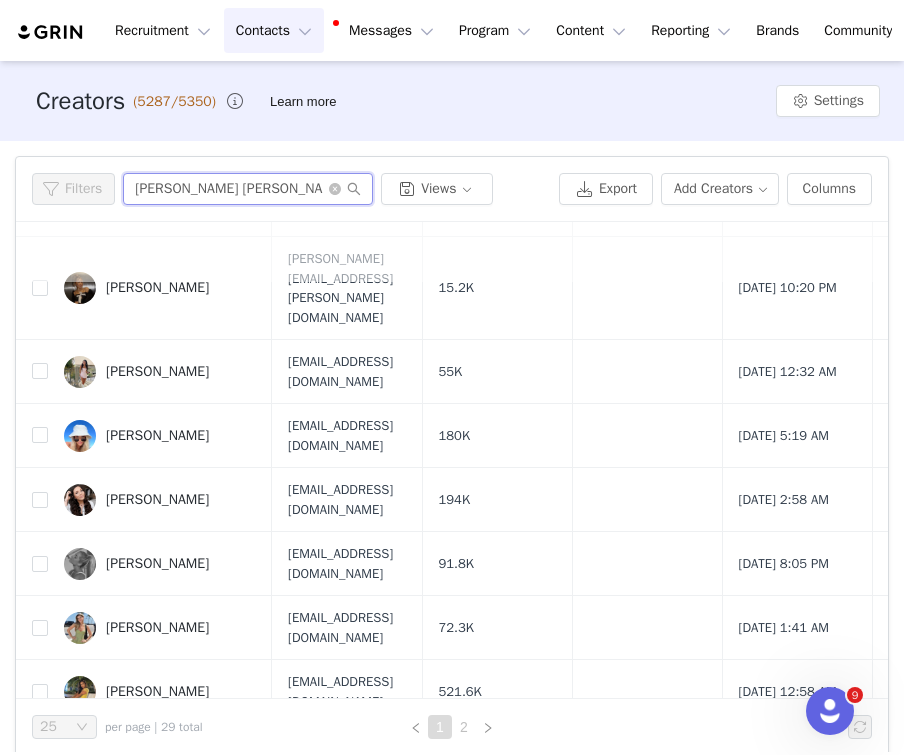 scroll, scrollTop: 0, scrollLeft: 0, axis: both 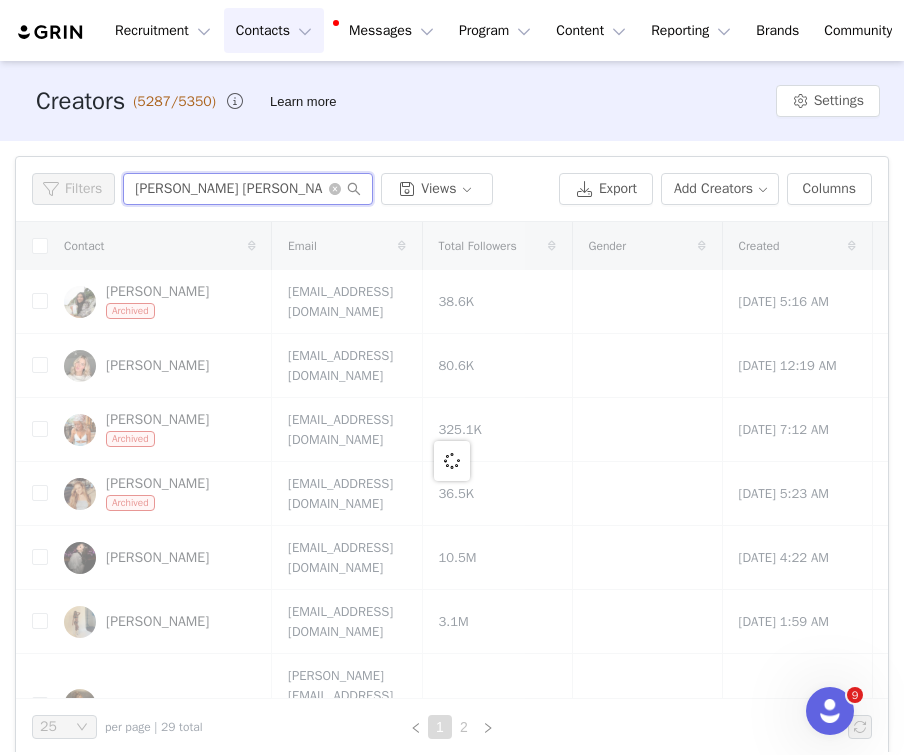 type on "[PERSON_NAME] [PERSON_NAME]" 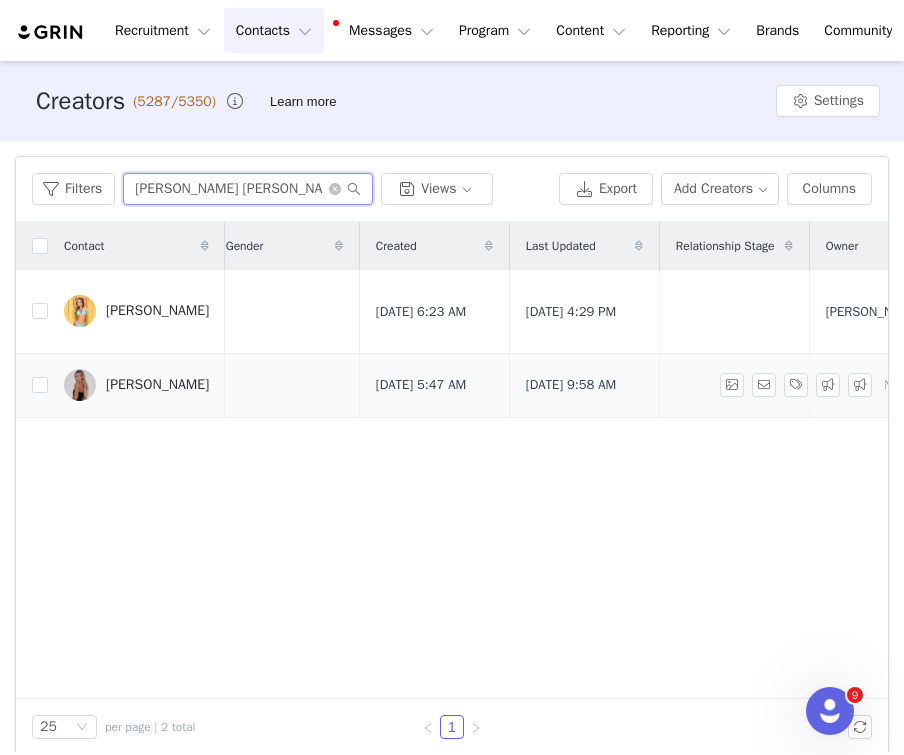 scroll, scrollTop: 0, scrollLeft: 0, axis: both 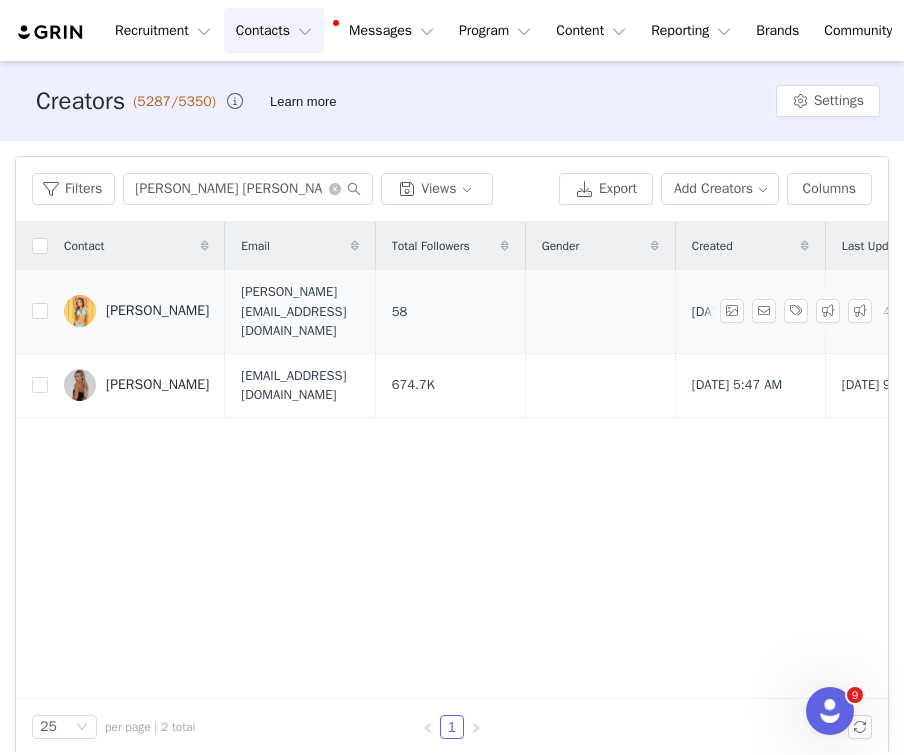 click on "[PERSON_NAME]" at bounding box center [157, 311] 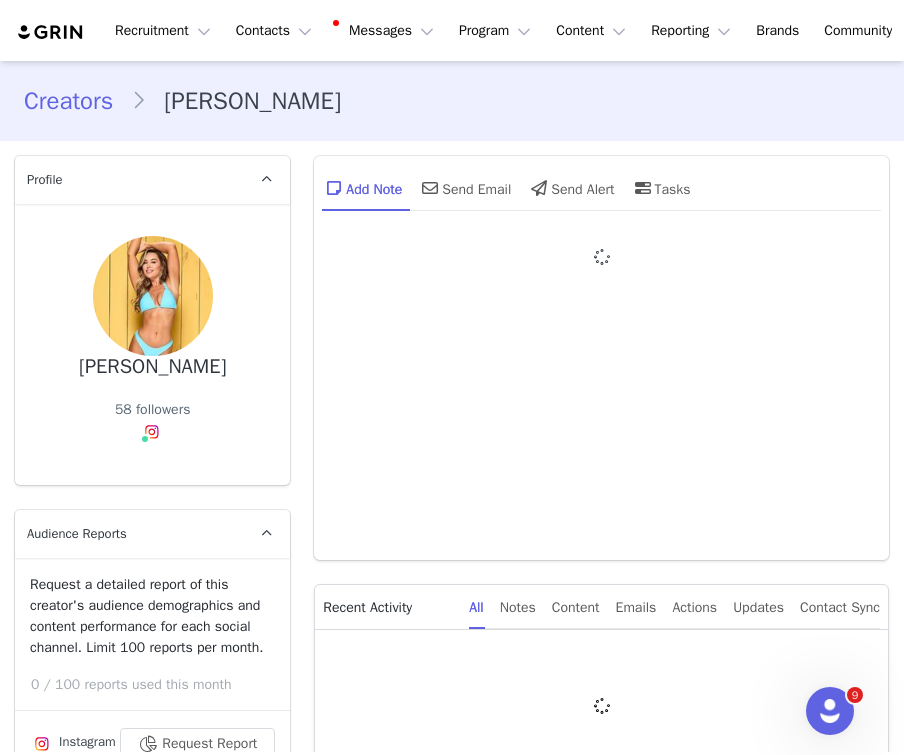 type on "+44 ([GEOGRAPHIC_DATA])" 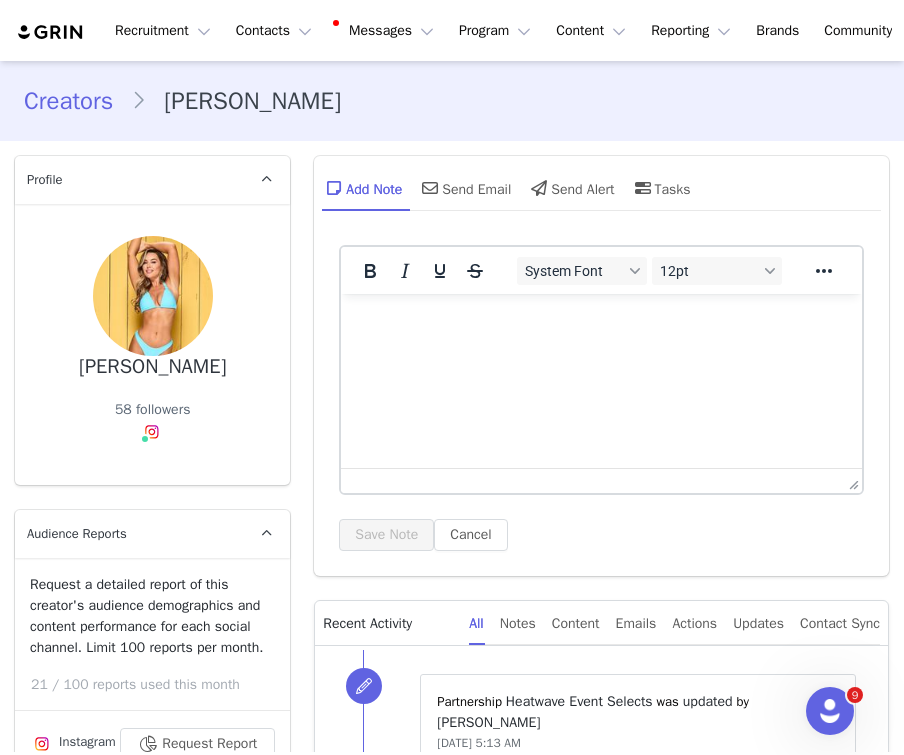 scroll, scrollTop: 1533, scrollLeft: 0, axis: vertical 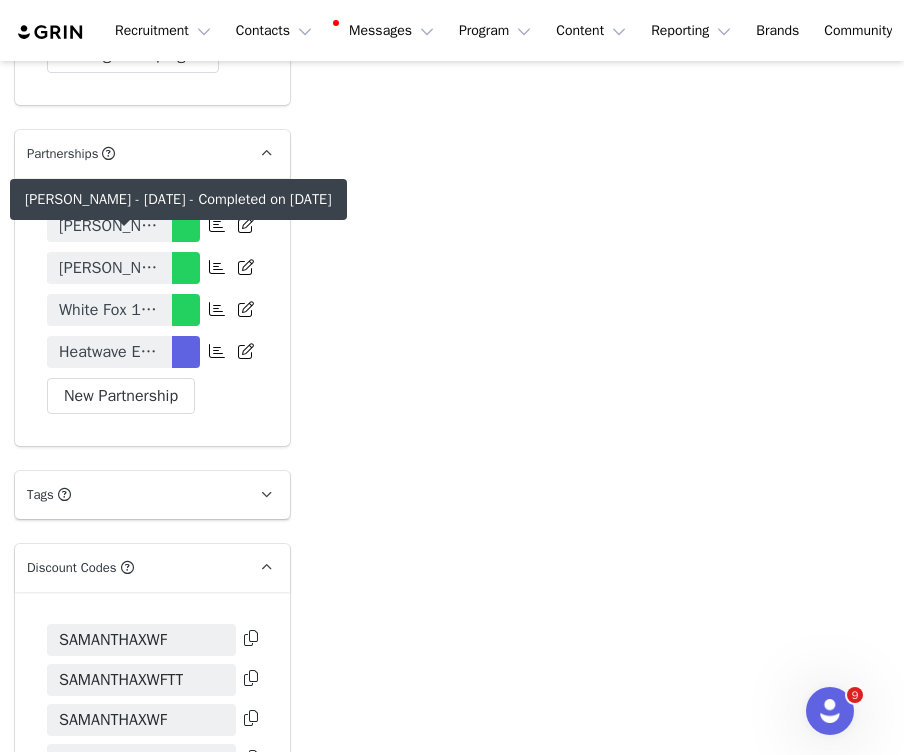 click on "[PERSON_NAME] - [DATE]" at bounding box center (109, 268) 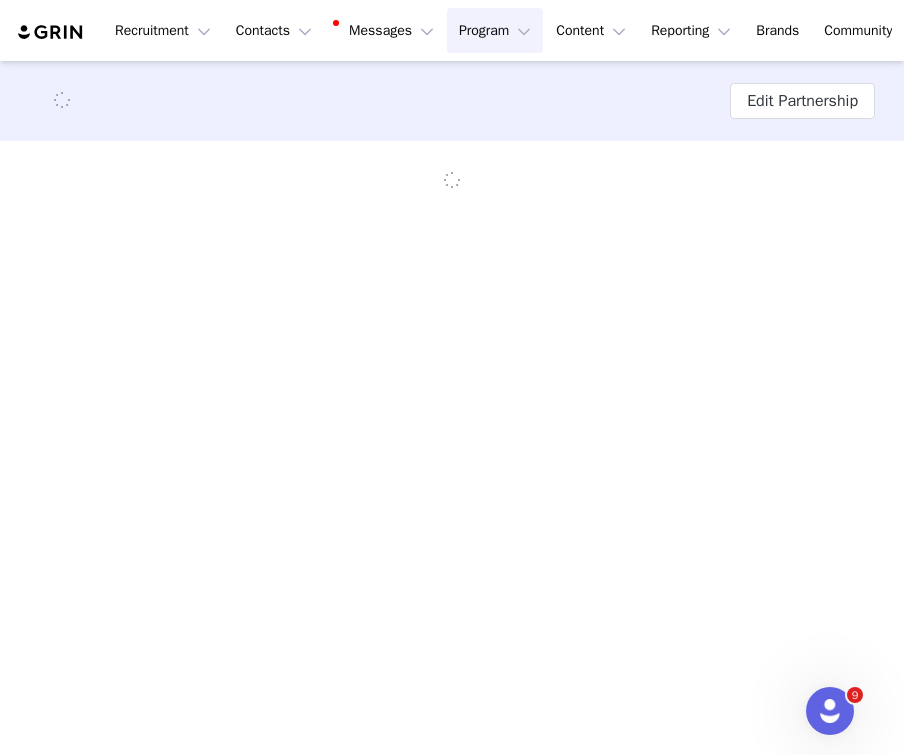 scroll, scrollTop: 0, scrollLeft: 0, axis: both 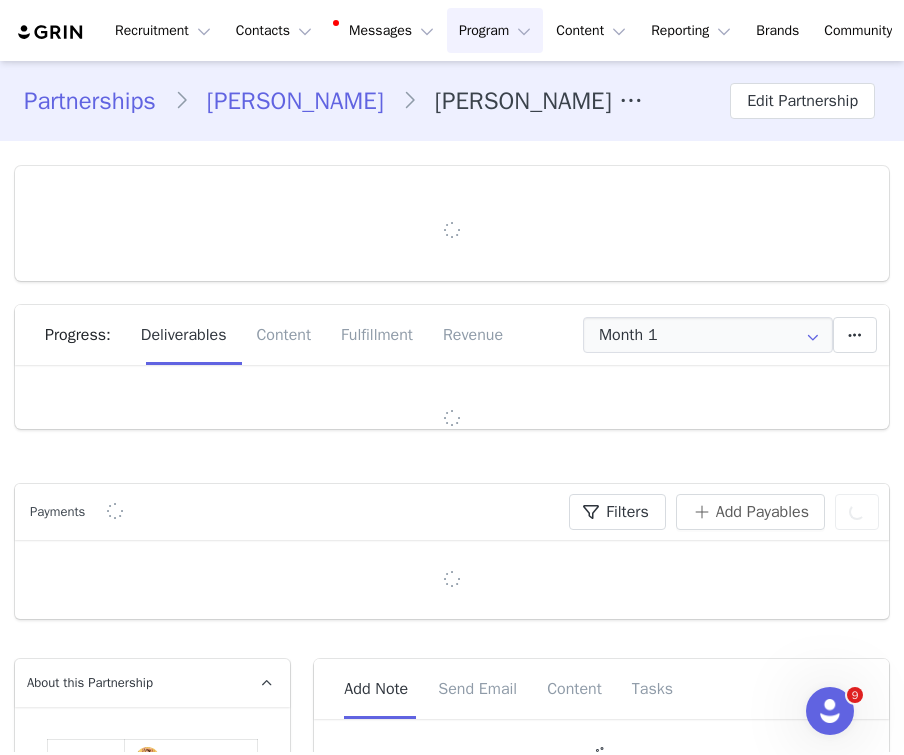 type on "+44 ([GEOGRAPHIC_DATA])" 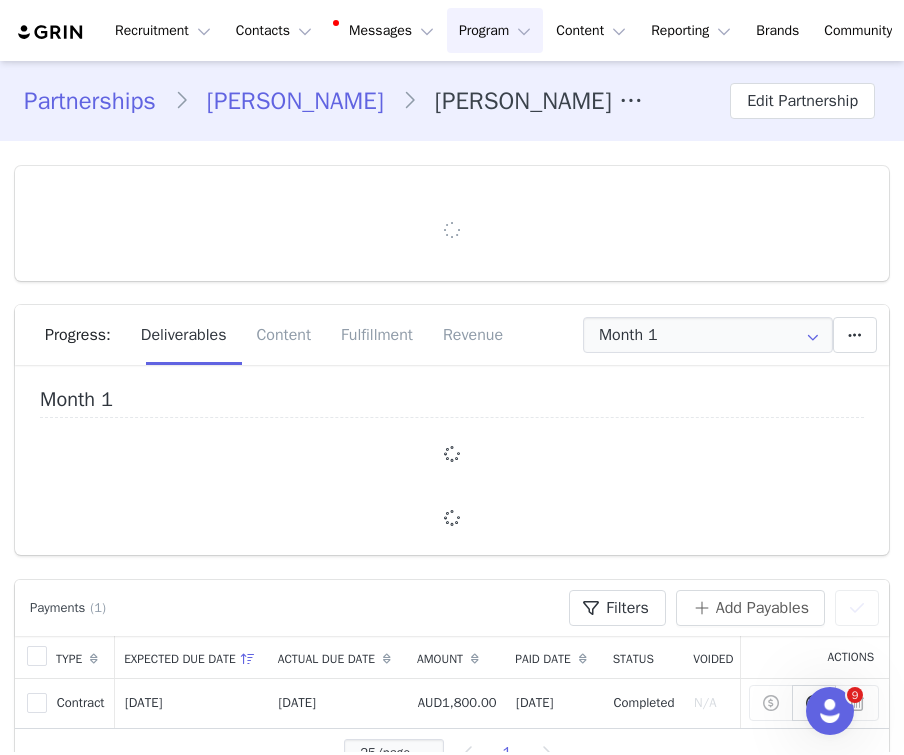 scroll, scrollTop: 0, scrollLeft: 0, axis: both 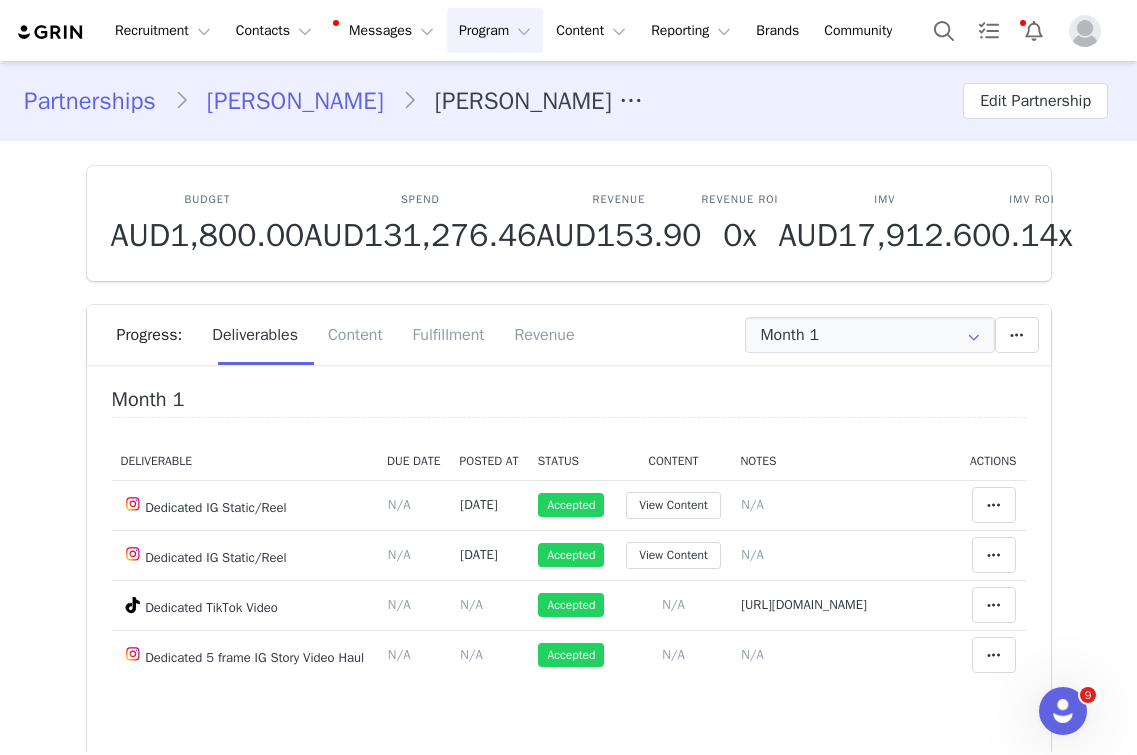 click on "[PERSON_NAME]" at bounding box center (295, 101) 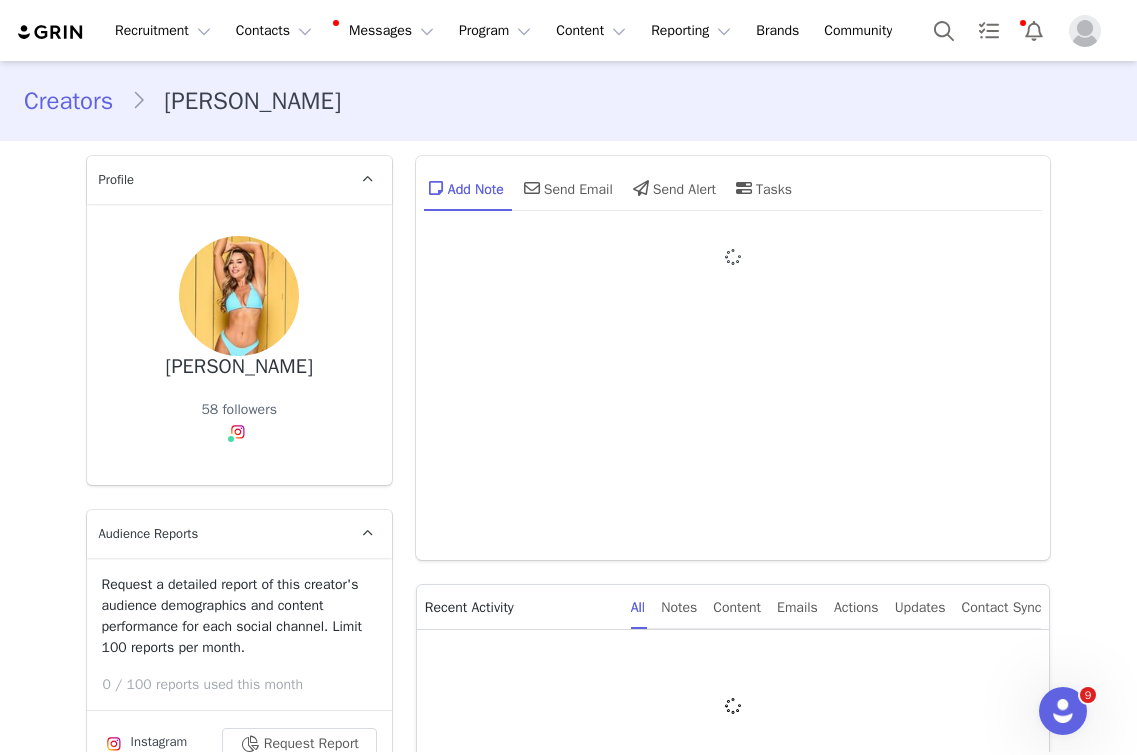 type on "+44 ([GEOGRAPHIC_DATA])" 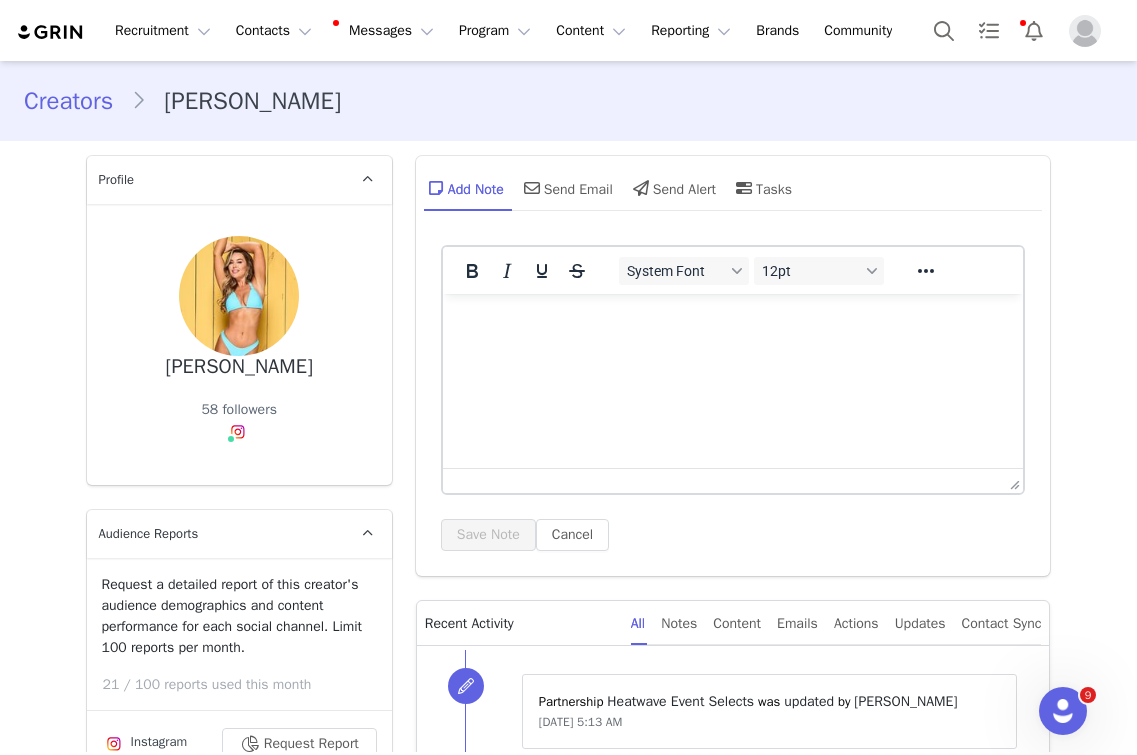 scroll, scrollTop: 0, scrollLeft: 0, axis: both 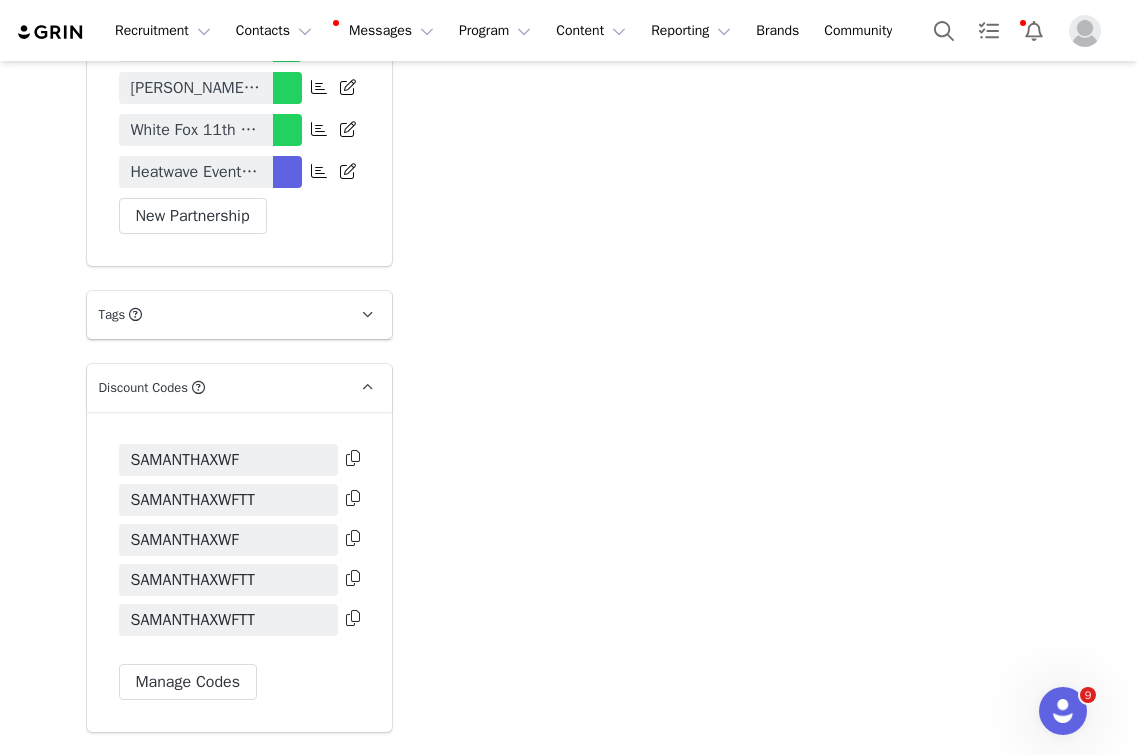 click at bounding box center [353, 458] 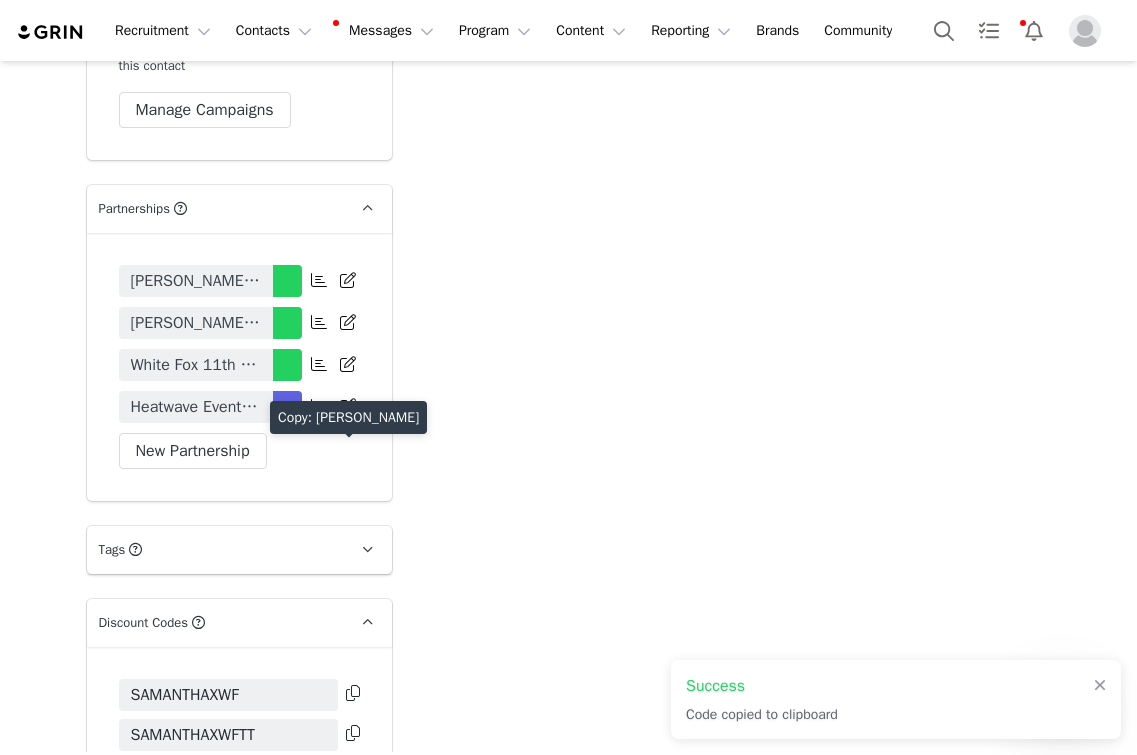 scroll, scrollTop: 3860, scrollLeft: 0, axis: vertical 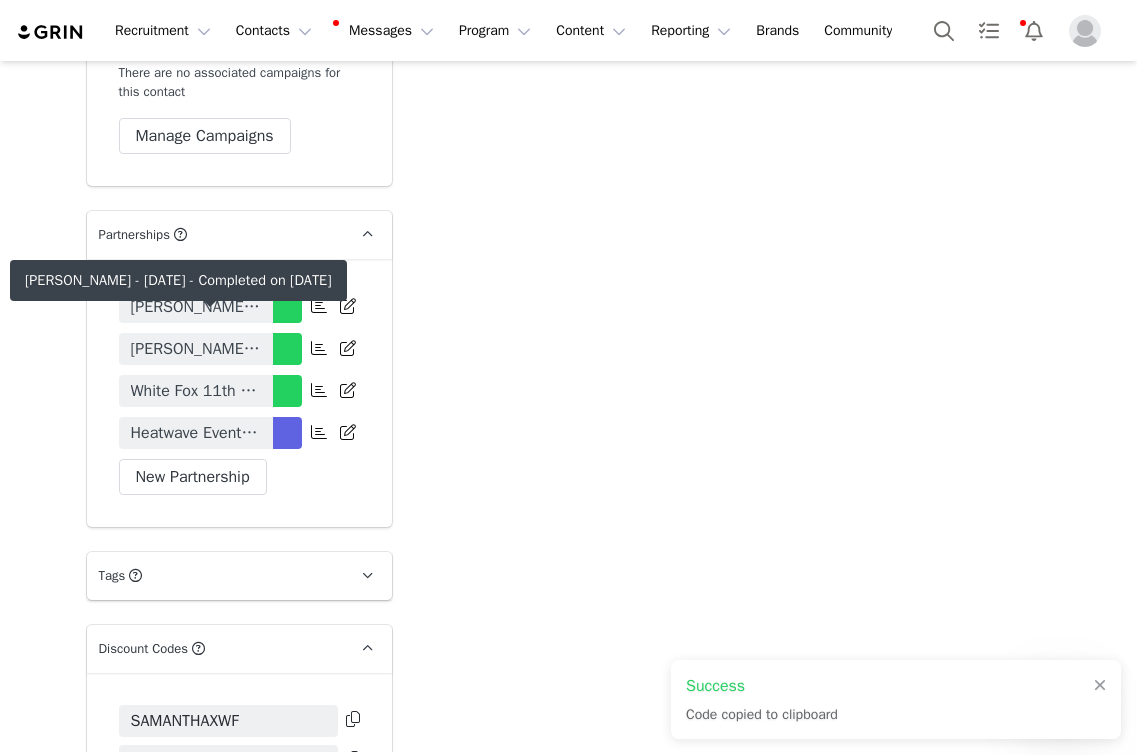 click on "[PERSON_NAME] - [DATE]" at bounding box center (196, 349) 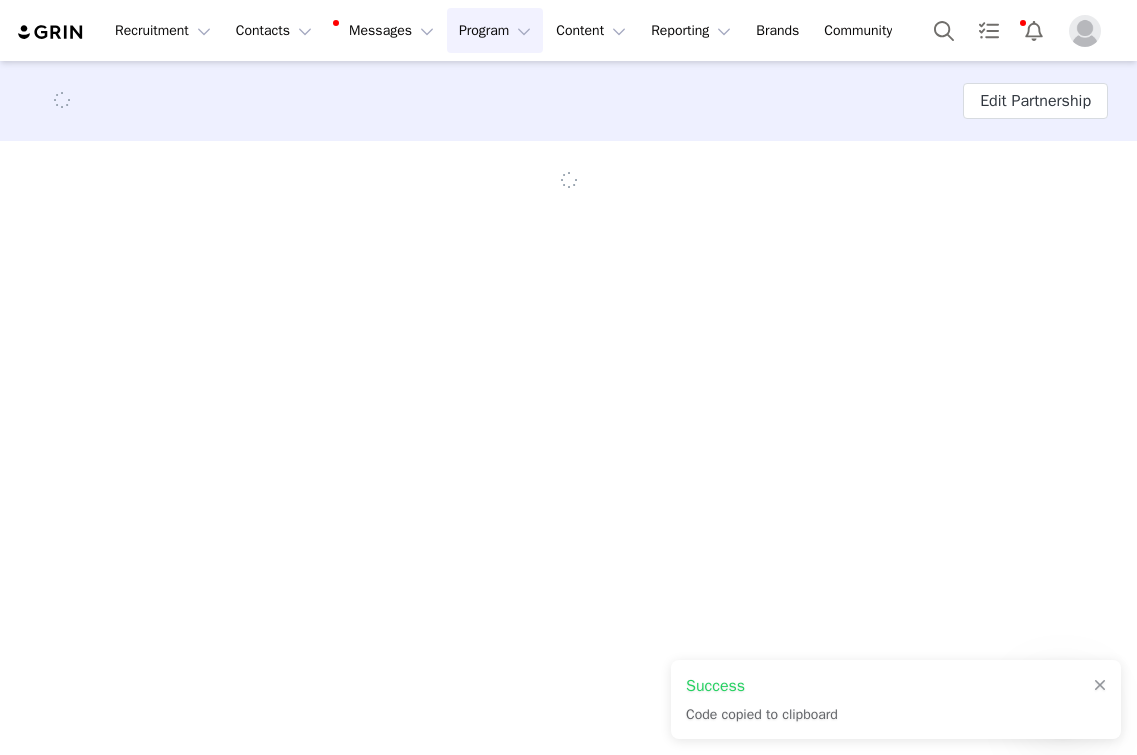 scroll, scrollTop: 0, scrollLeft: 0, axis: both 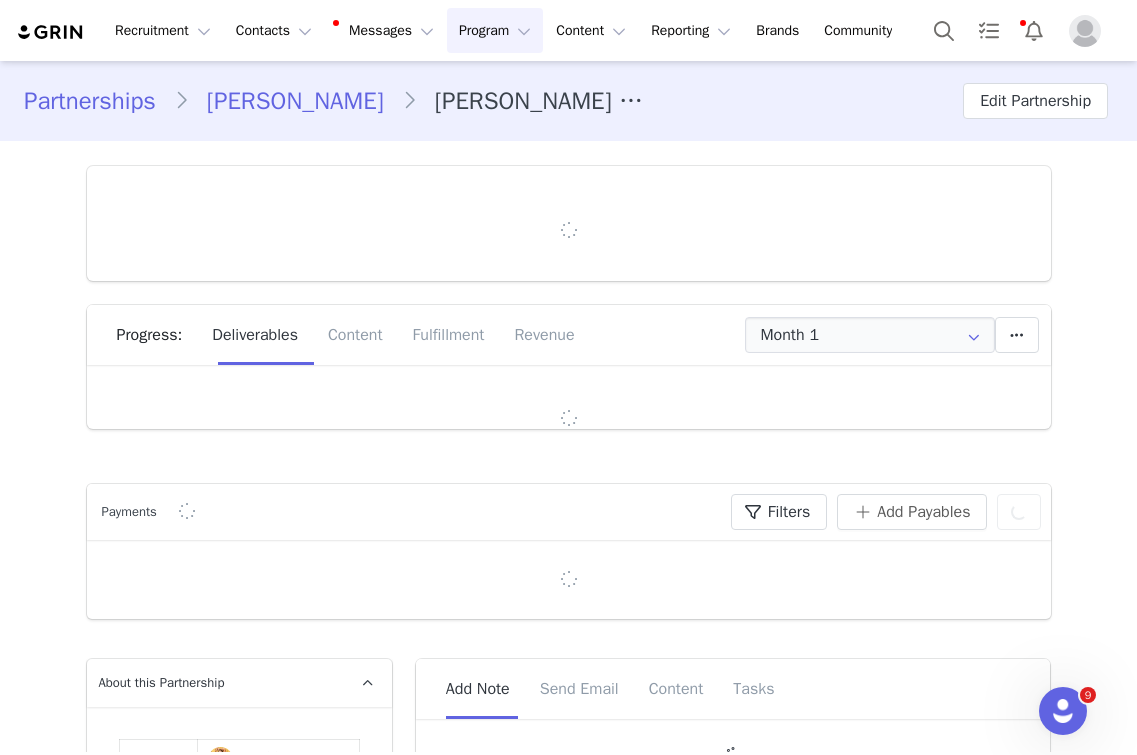 type on "+44 ([GEOGRAPHIC_DATA])" 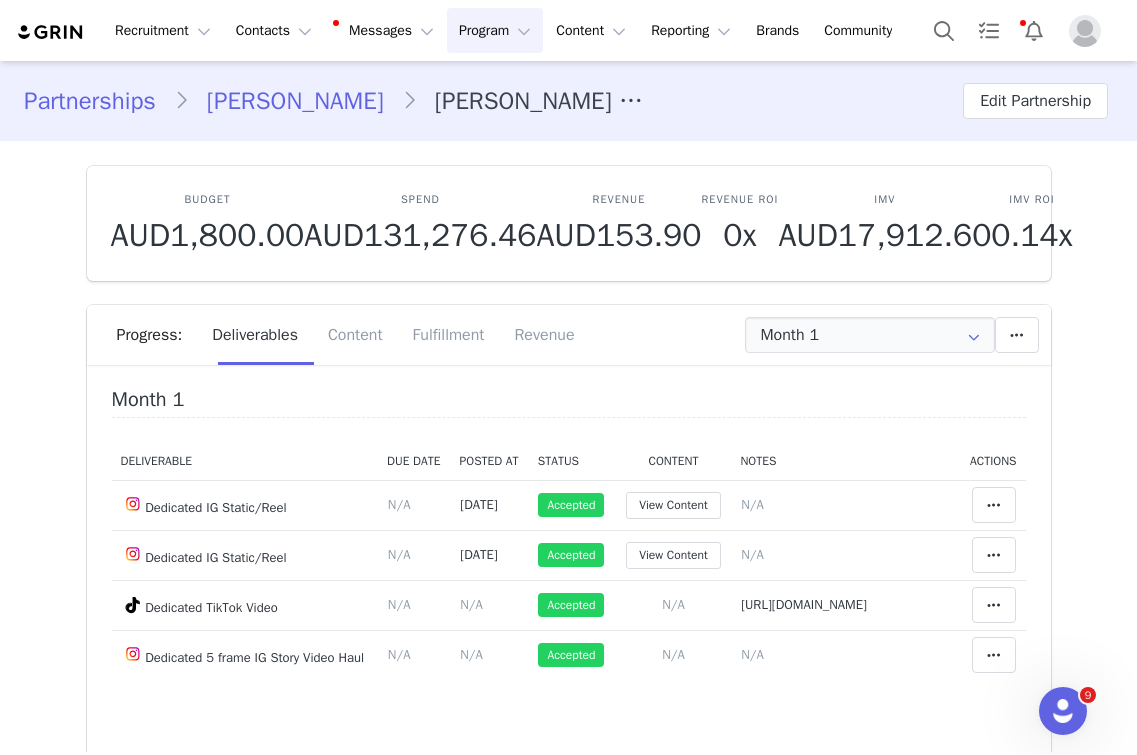scroll, scrollTop: 0, scrollLeft: 0, axis: both 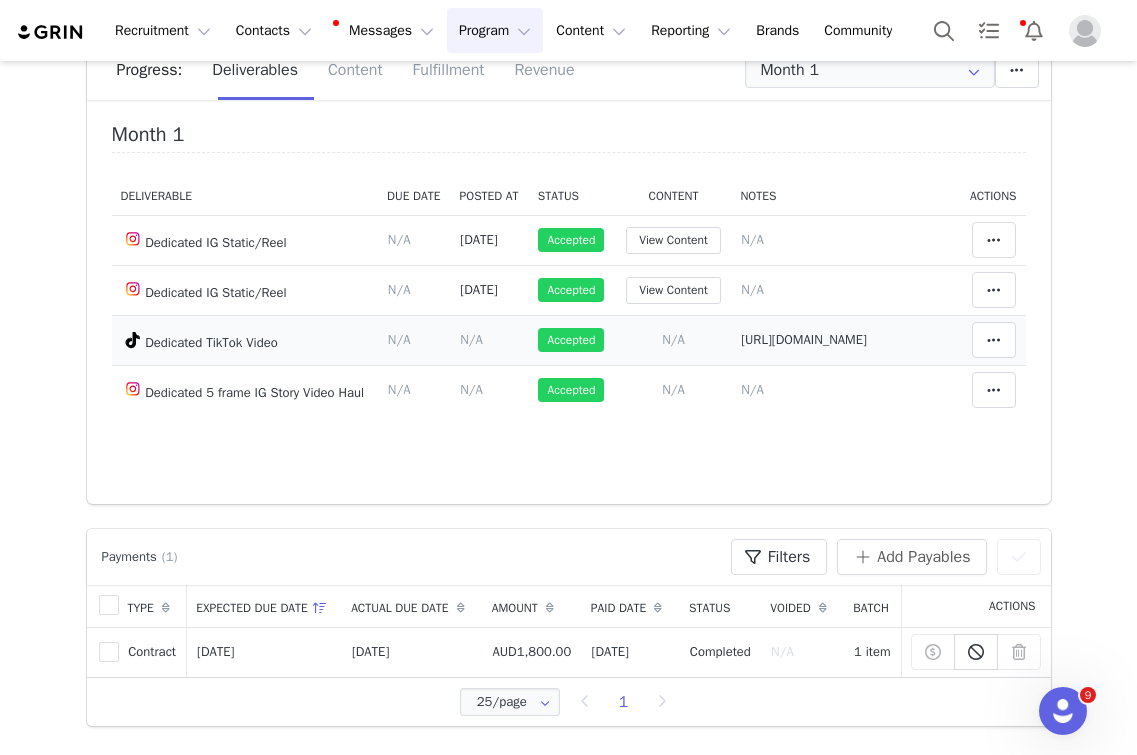 click on "[URL][DOMAIN_NAME]" at bounding box center (804, 339) 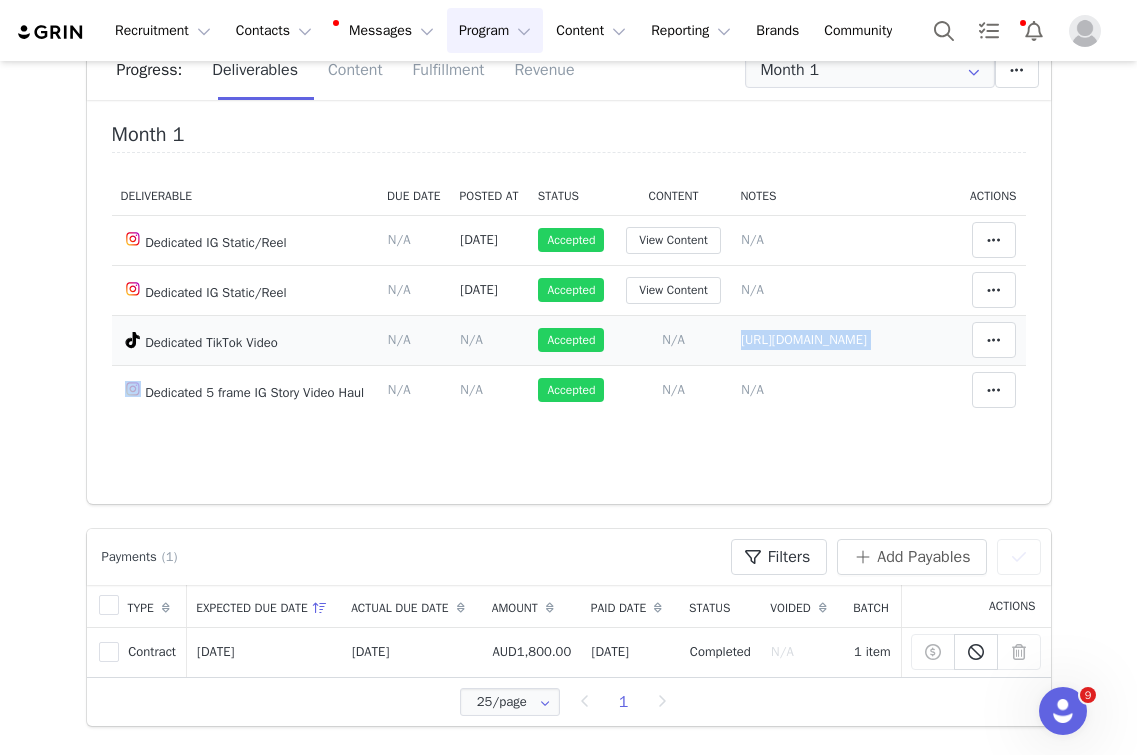 click on "[URL][DOMAIN_NAME]" at bounding box center (804, 339) 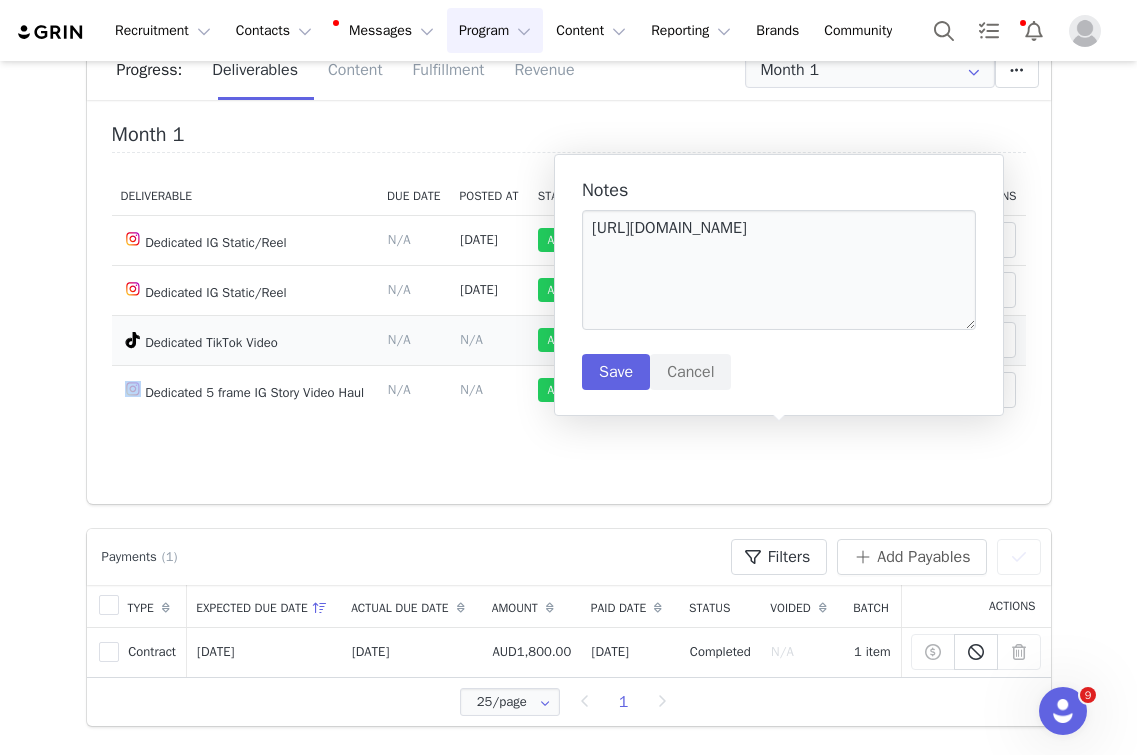 copy on "[URL][DOMAIN_NAME]  Match Content   Clear Status   Reason for declining this deliverable   Decline   Mark as Declined  Delete Deliverable  This will unlink any content, this cannot be undone.  Yes, delete deliverable  Delete Deliverable  Match Deliverable with Content" 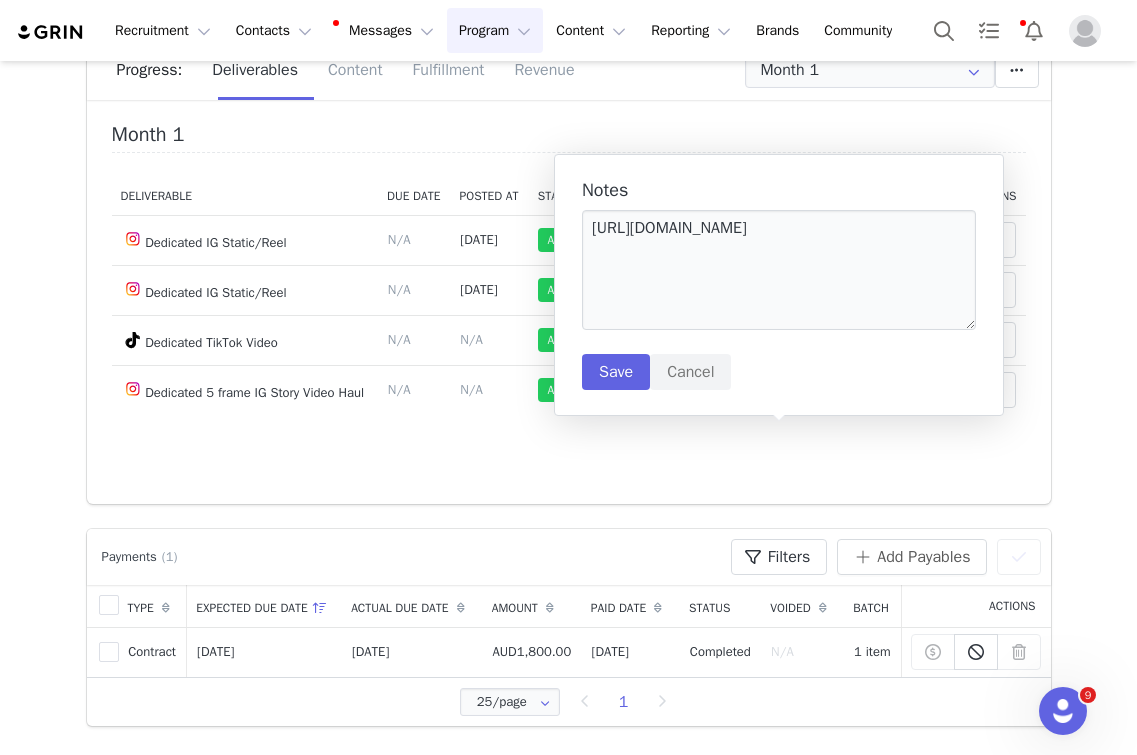 click on "Progress: Deliverables Content Fulfillment Revenue" at bounding box center (569, 77) 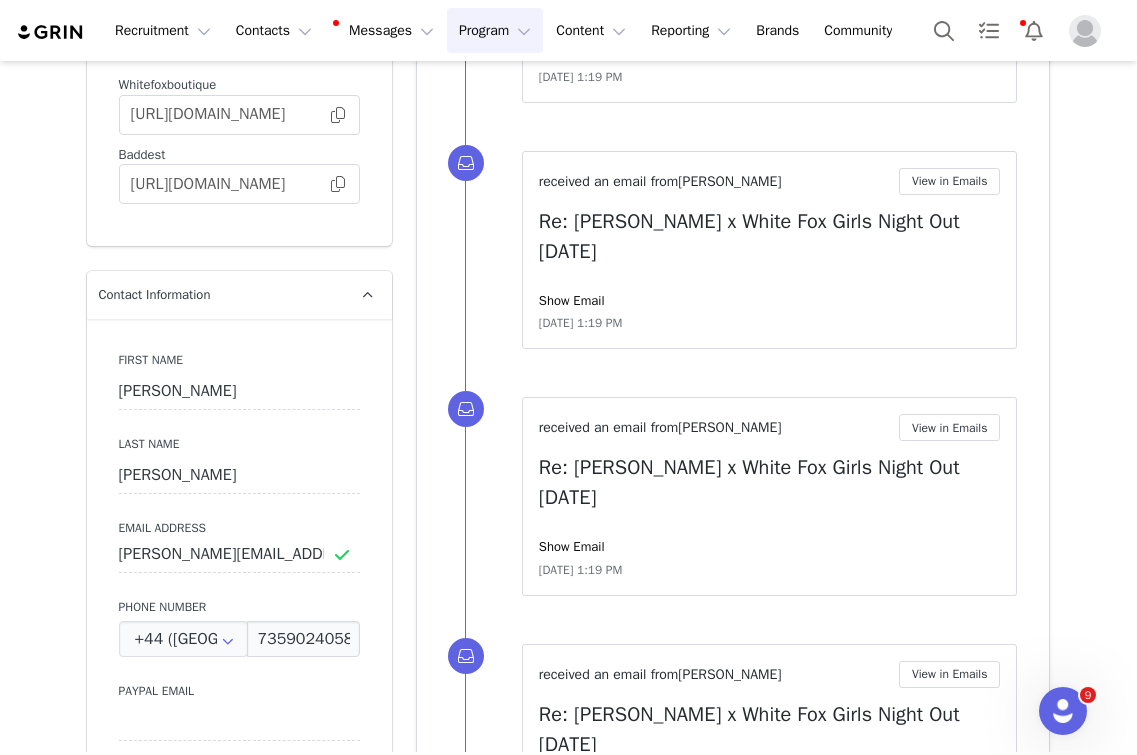 scroll, scrollTop: 2039, scrollLeft: 0, axis: vertical 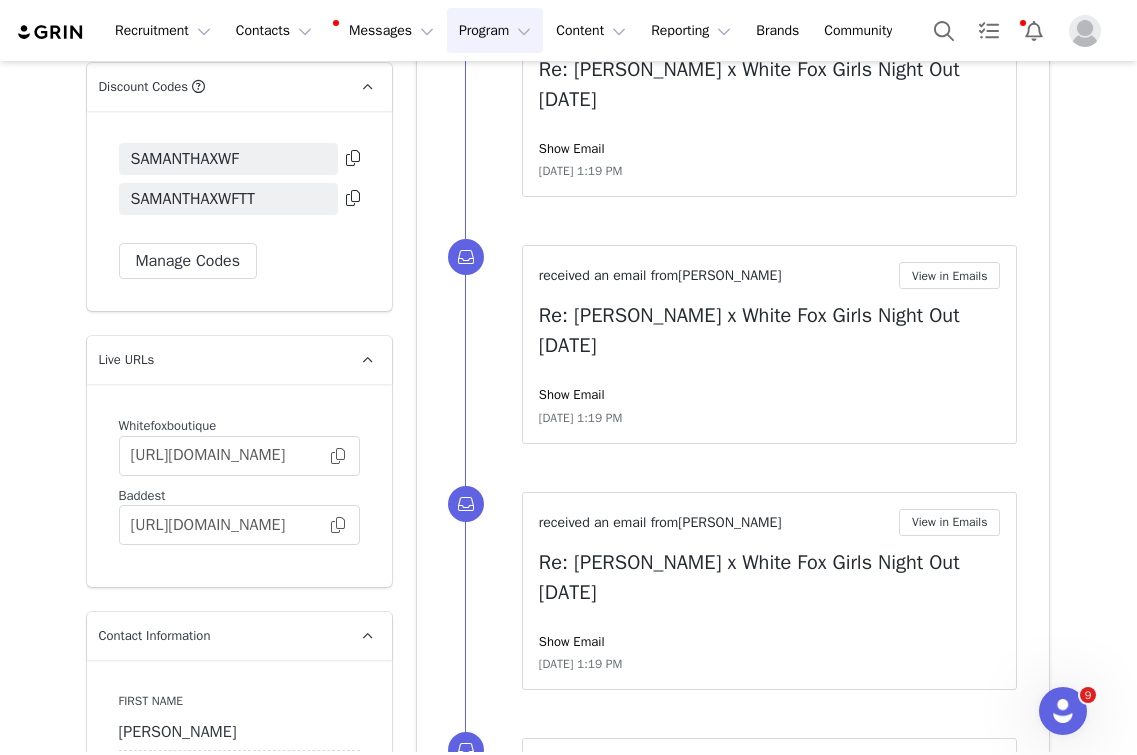 click at bounding box center [353, 158] 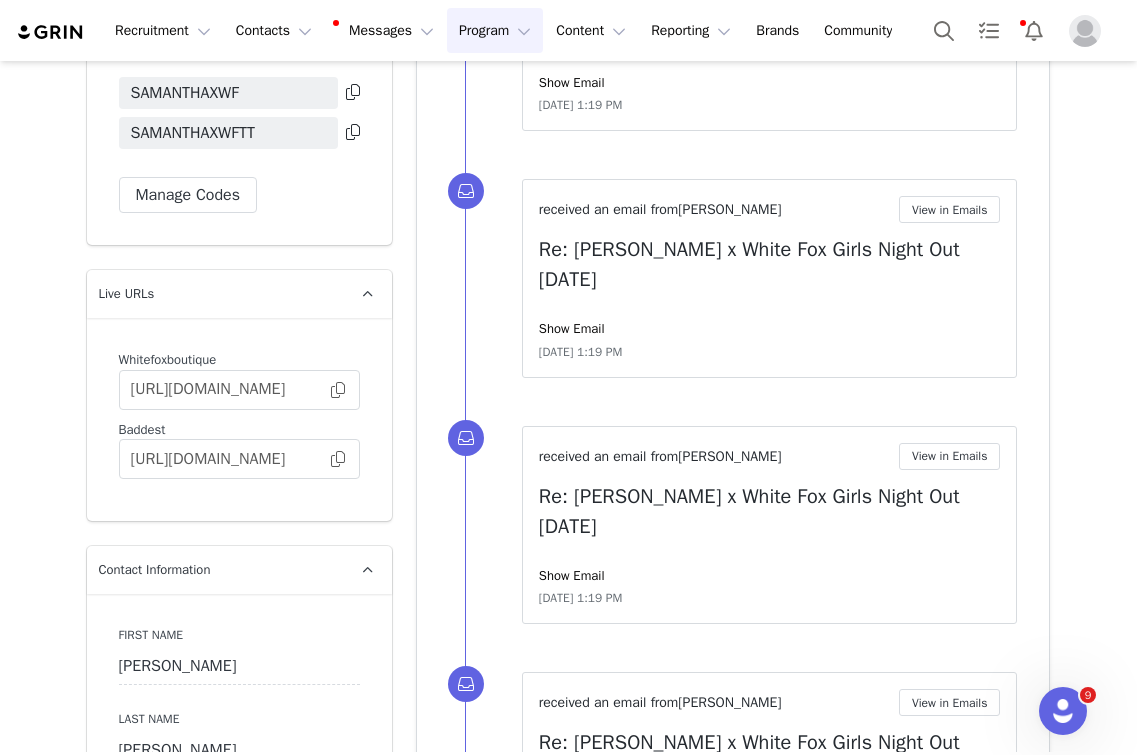 scroll, scrollTop: 2134, scrollLeft: 0, axis: vertical 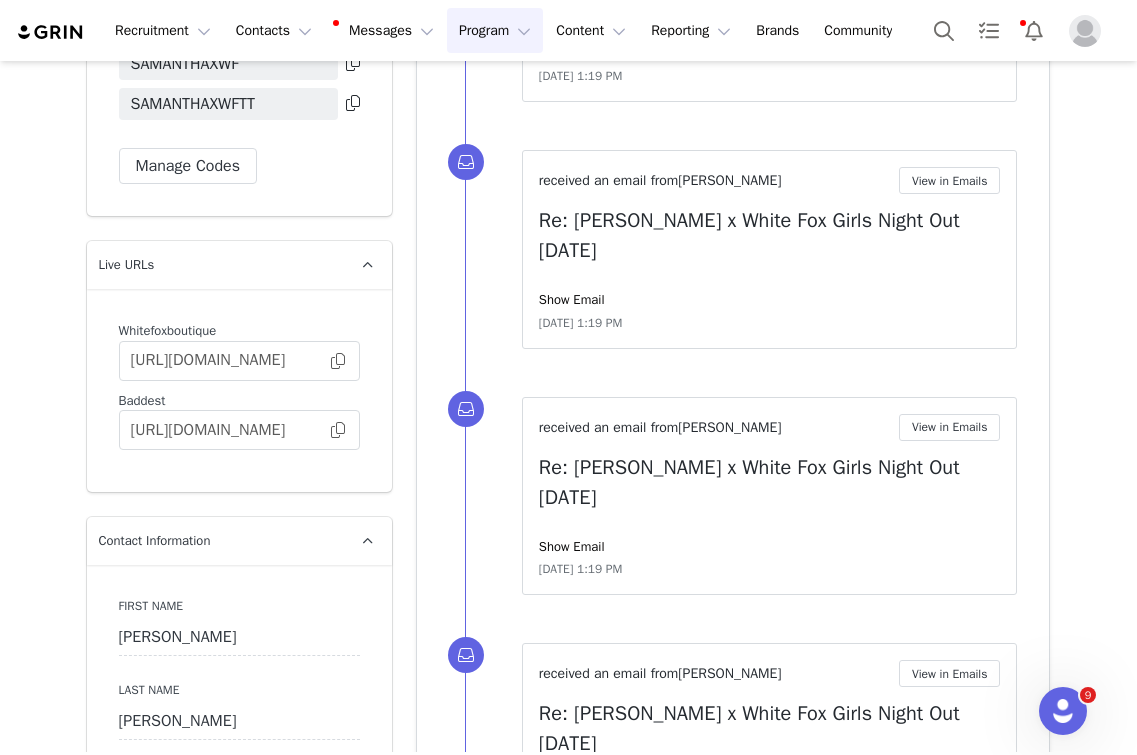 click at bounding box center (353, 63) 